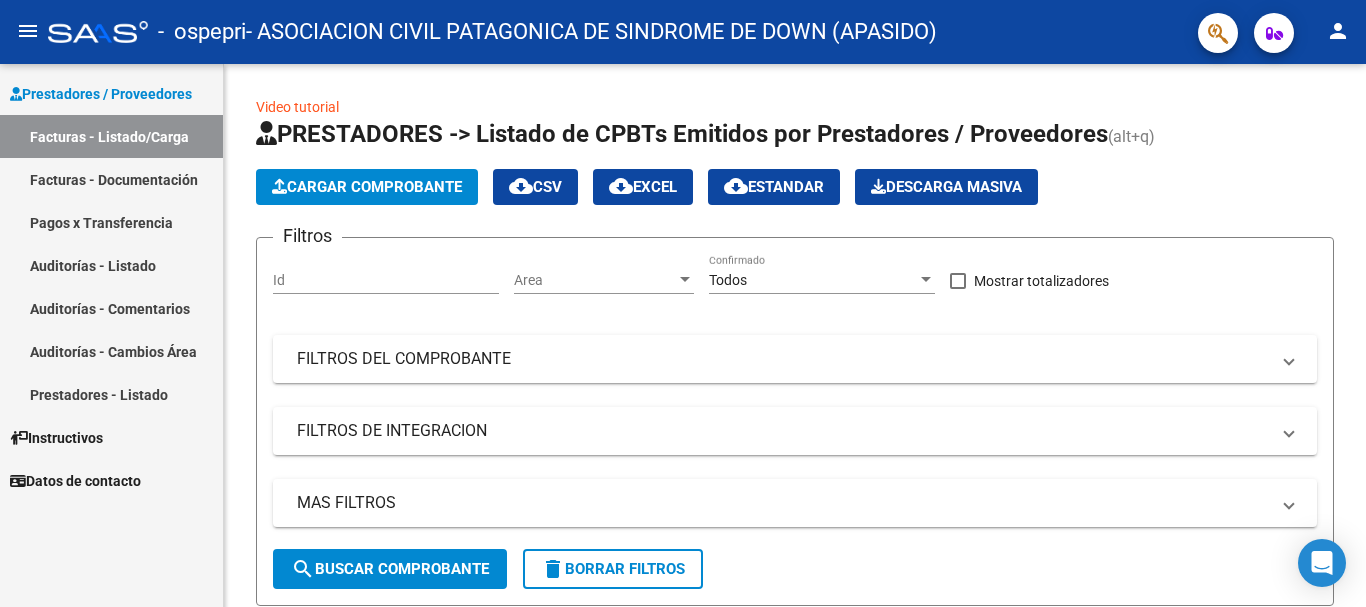 scroll, scrollTop: 0, scrollLeft: 0, axis: both 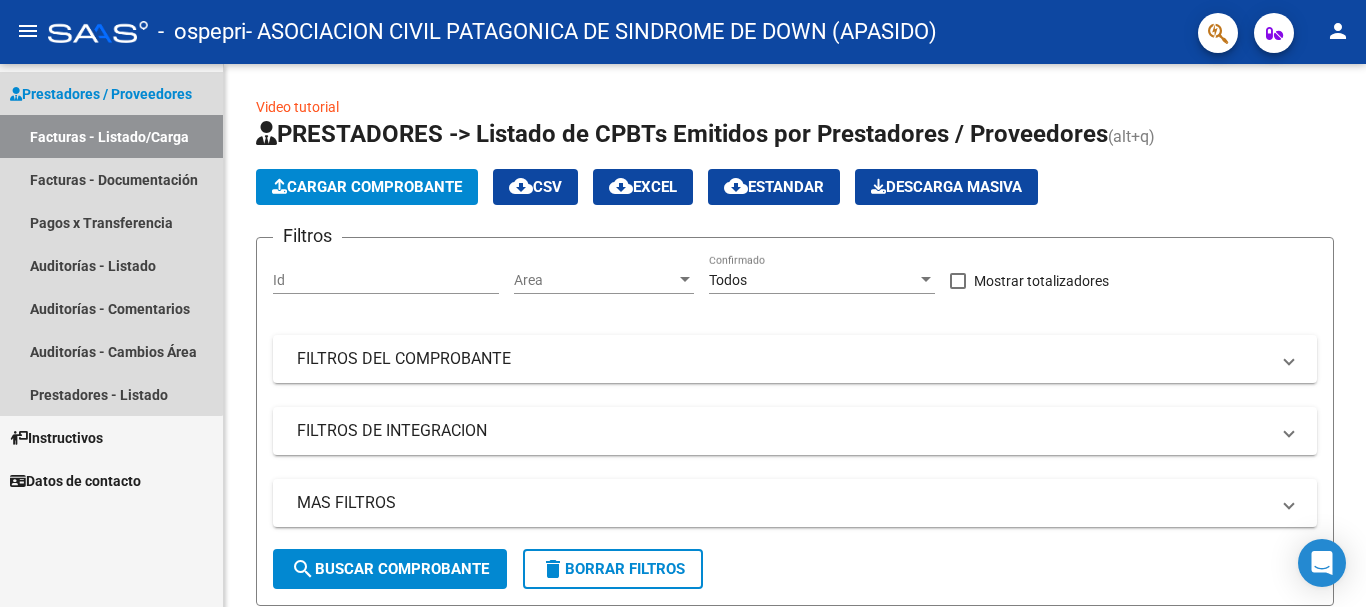 click on "Facturas - Listado/Carga" at bounding box center [111, 136] 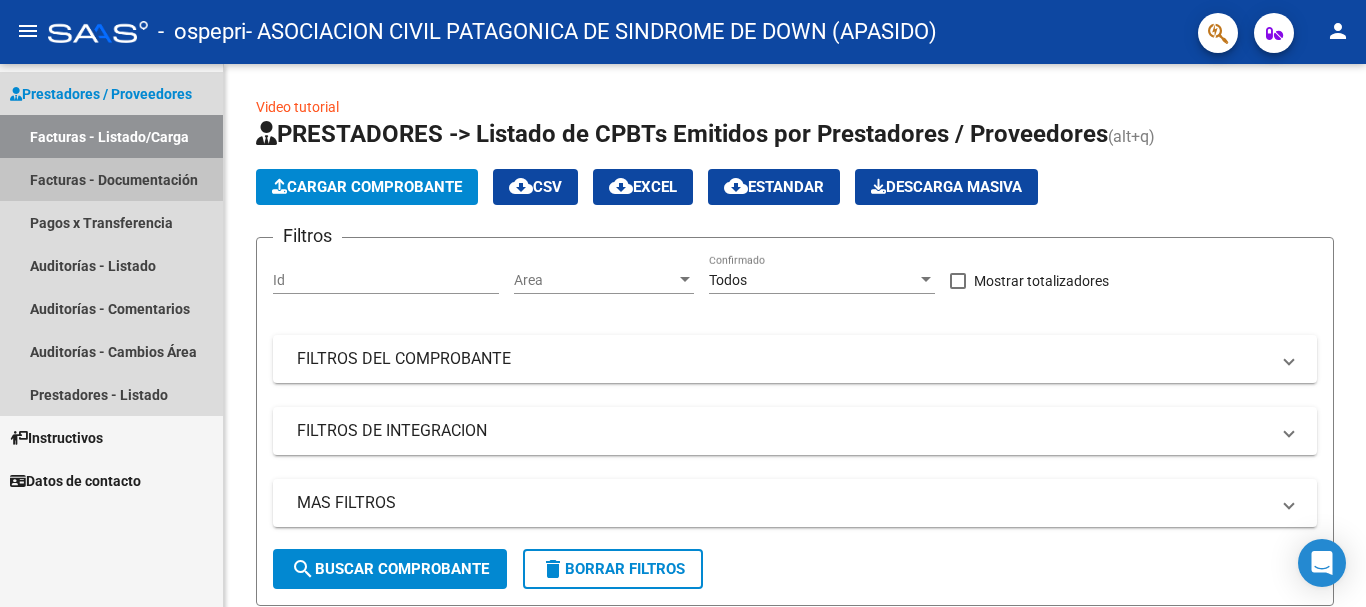 click on "Facturas - Documentación" at bounding box center (111, 179) 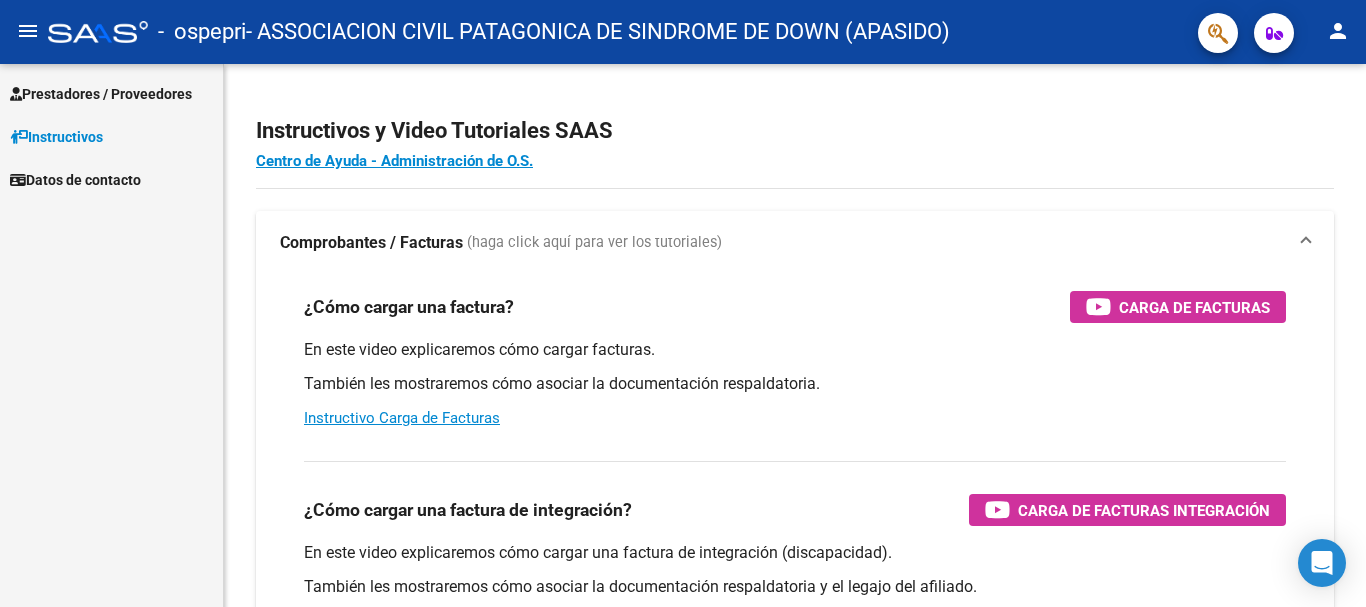 scroll, scrollTop: 0, scrollLeft: 0, axis: both 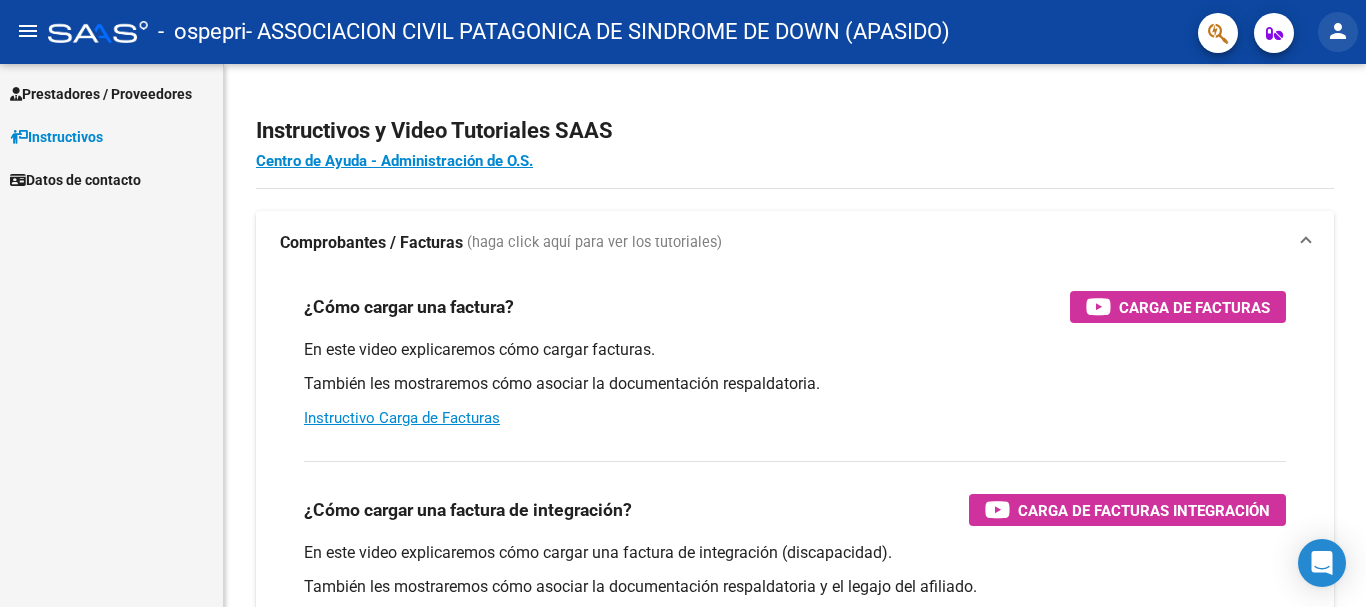 click on "person" 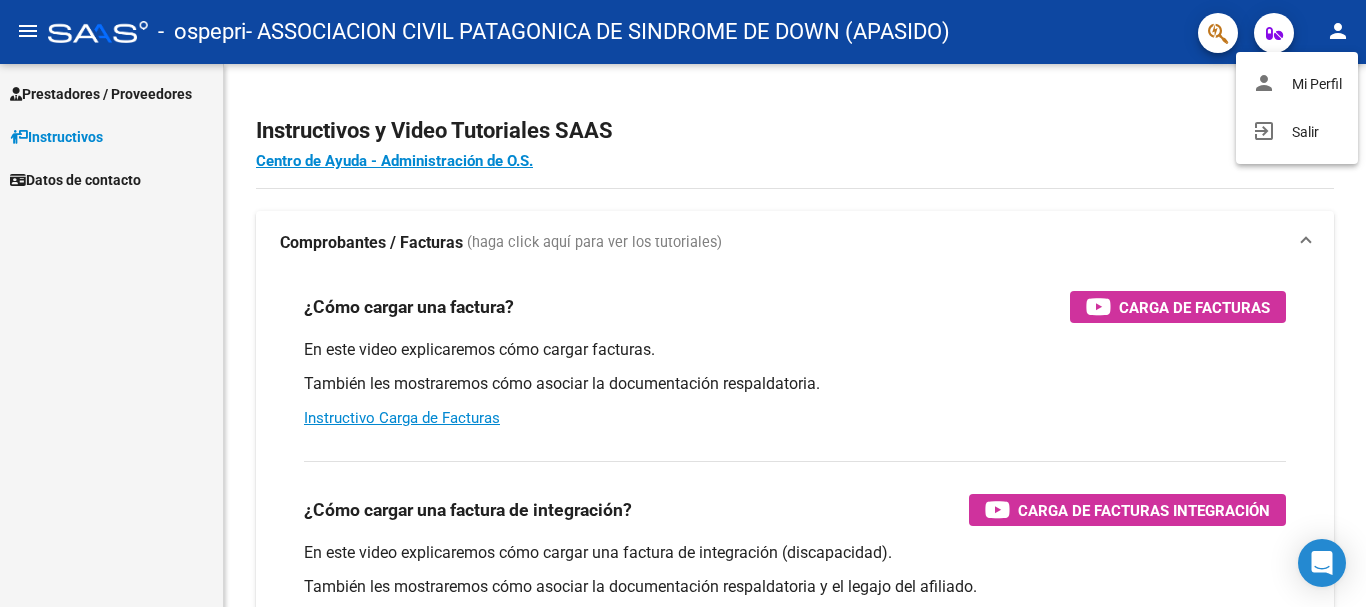 click at bounding box center [683, 303] 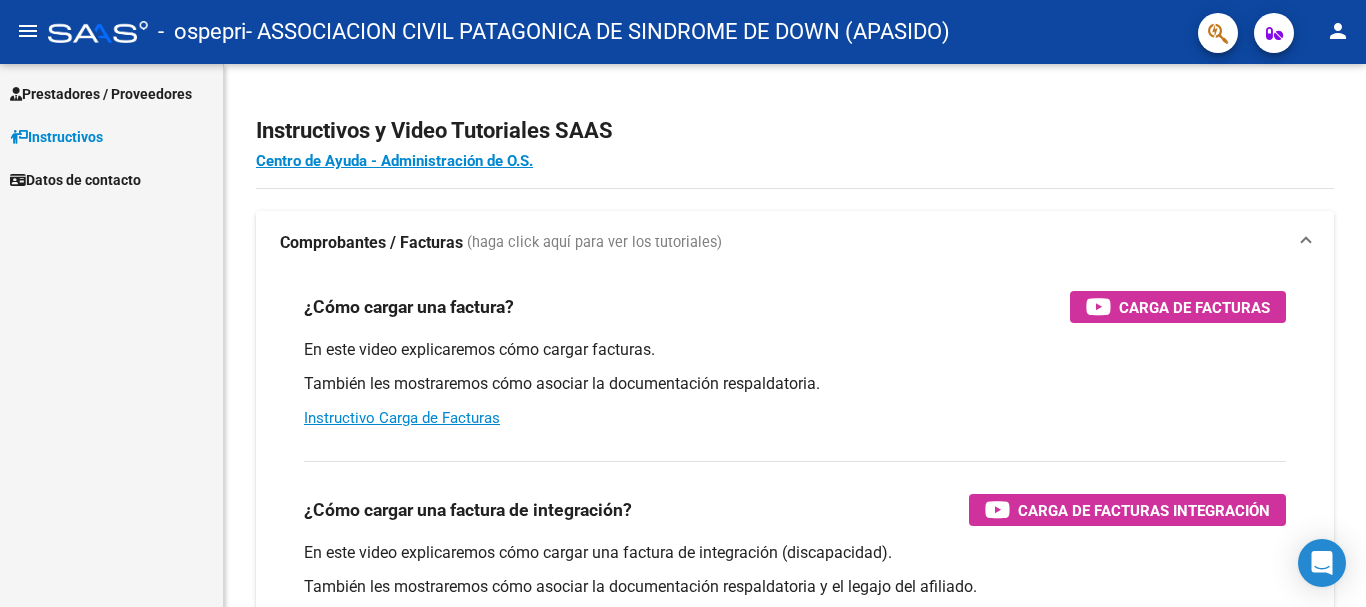 click 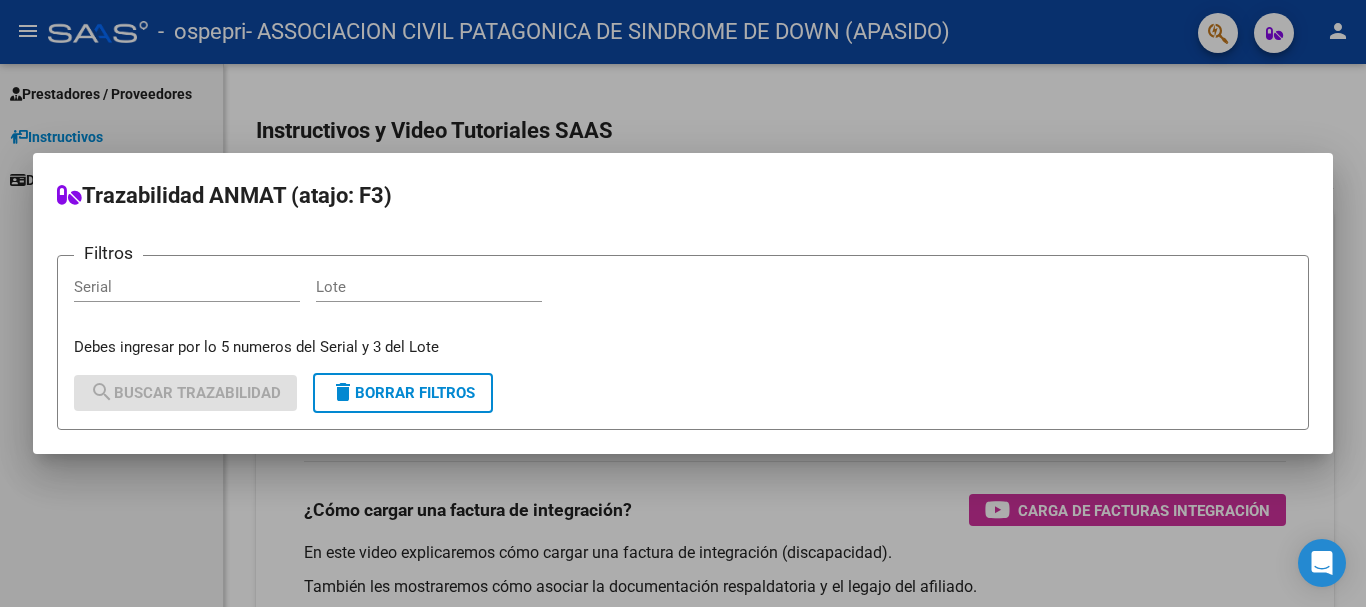 click at bounding box center [683, 303] 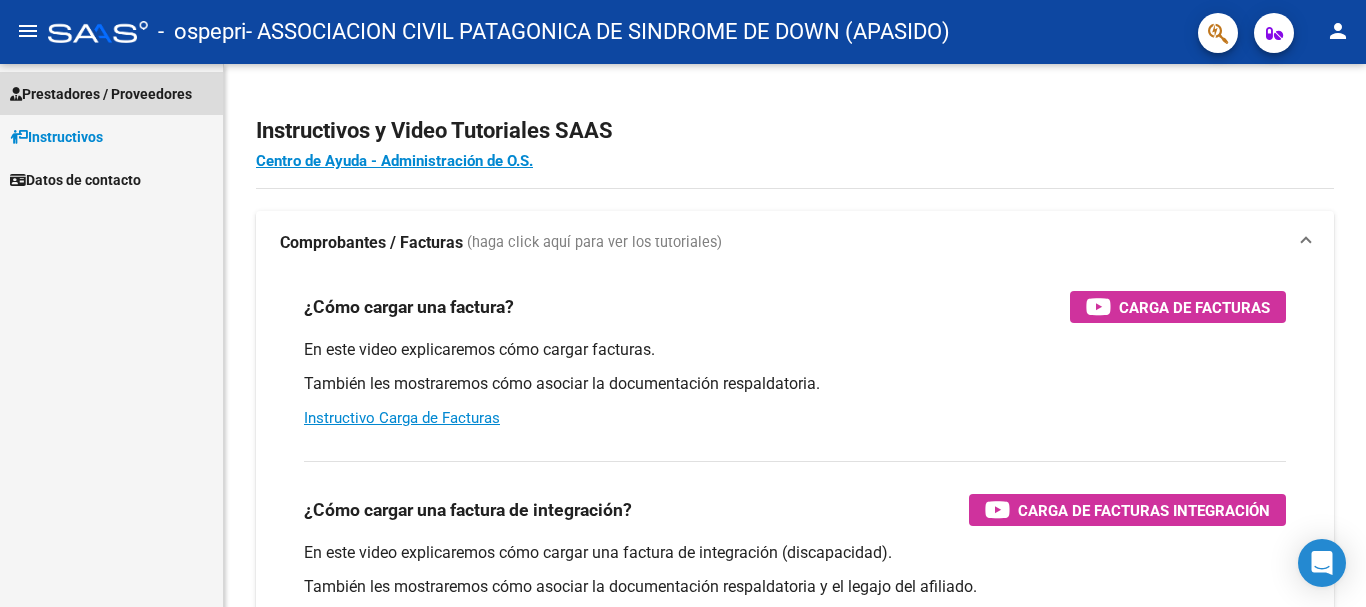 click on "Prestadores / Proveedores" at bounding box center [101, 94] 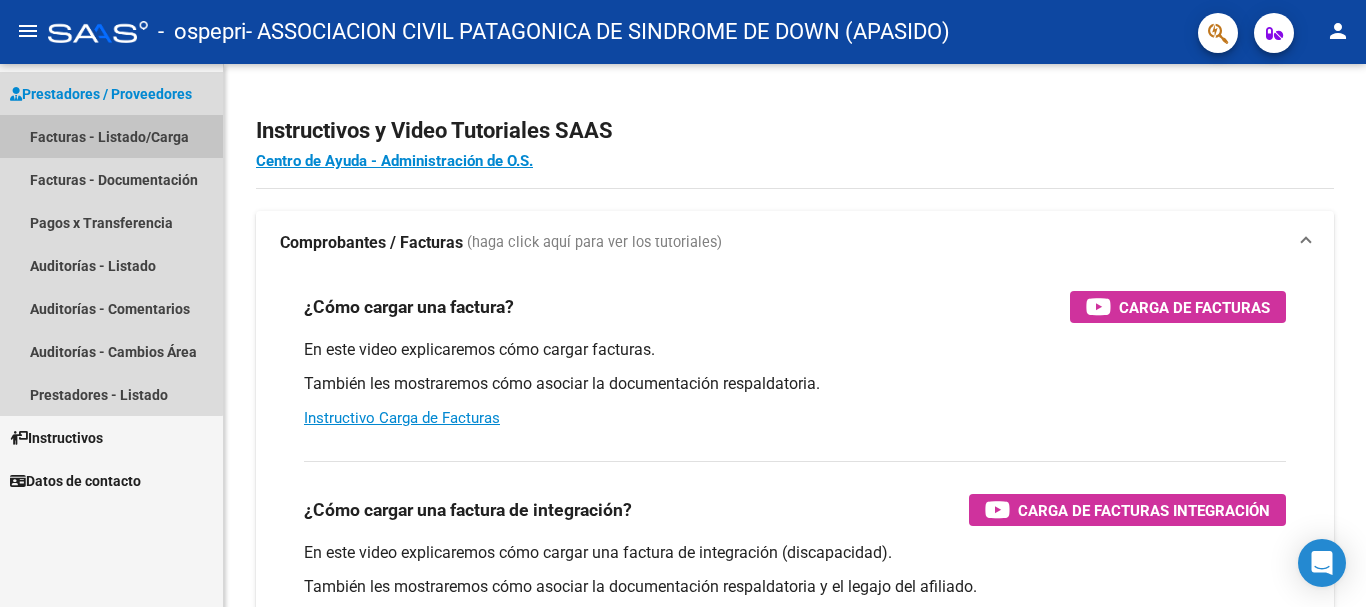 click on "Facturas - Listado/Carga" at bounding box center [111, 136] 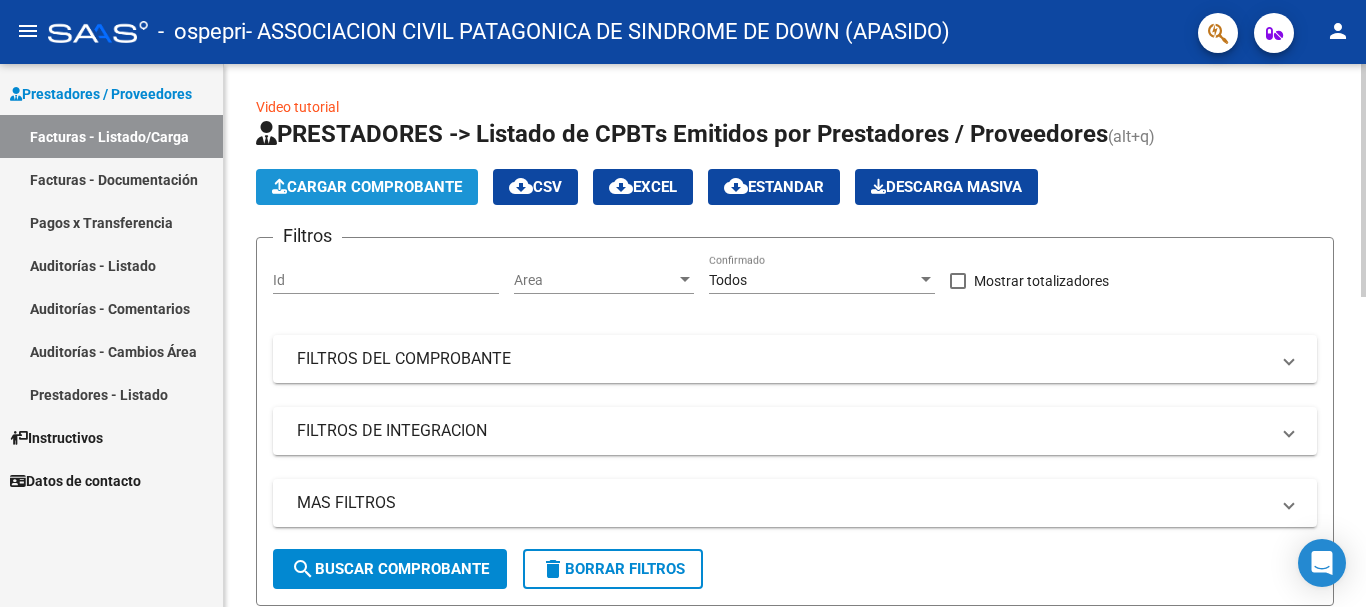 click on "Cargar Comprobante" 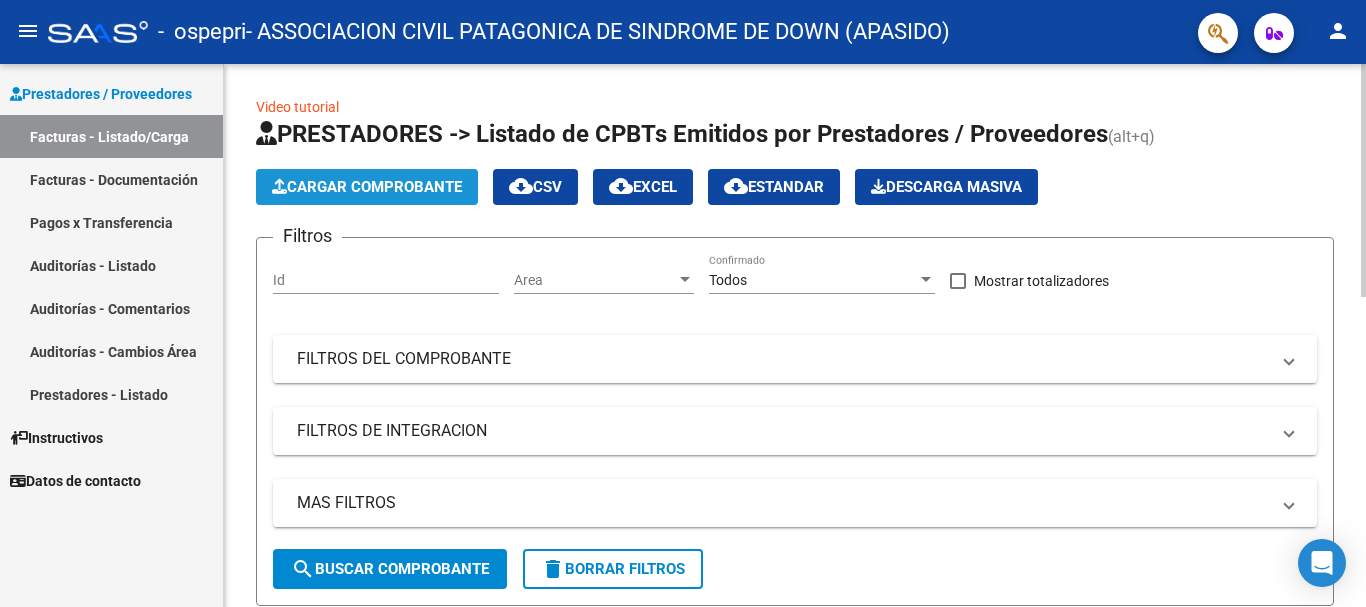 click on "Cargar Comprobante" 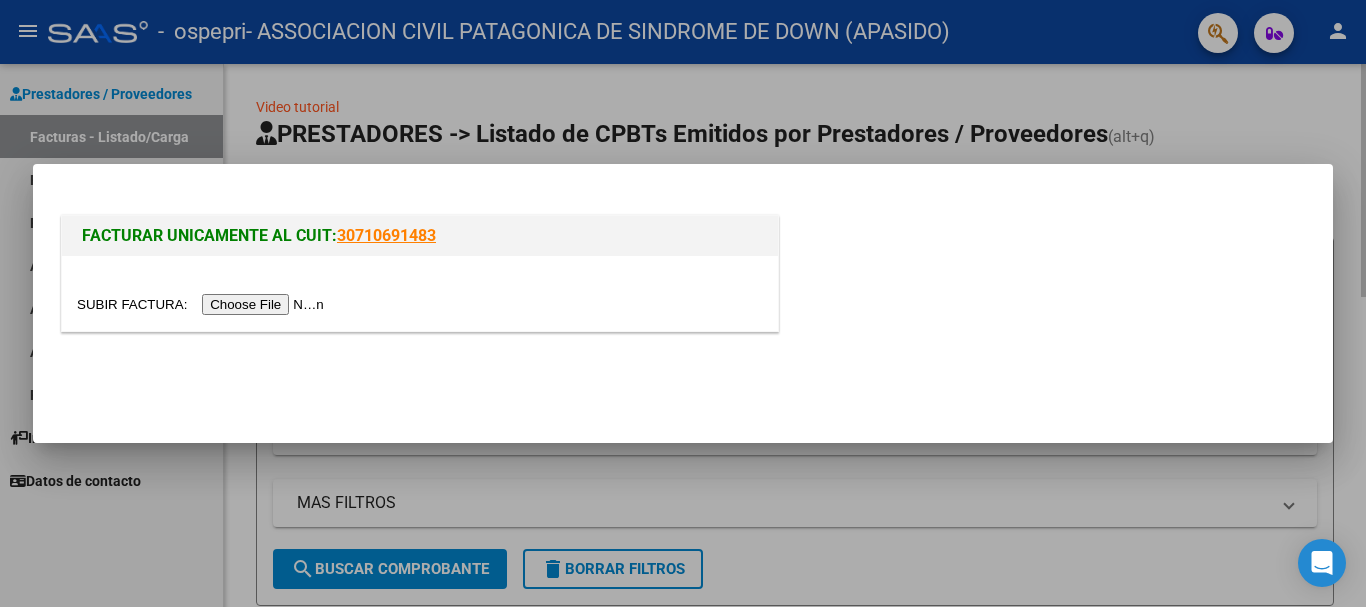 click at bounding box center (203, 304) 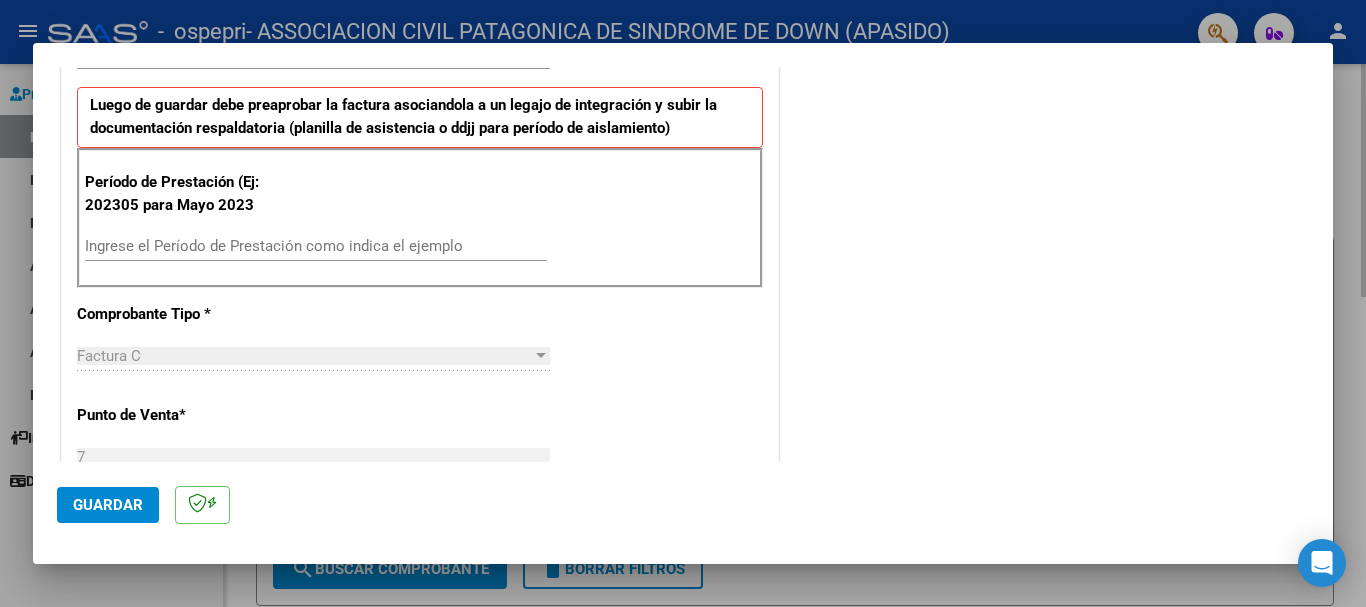 scroll, scrollTop: 300, scrollLeft: 0, axis: vertical 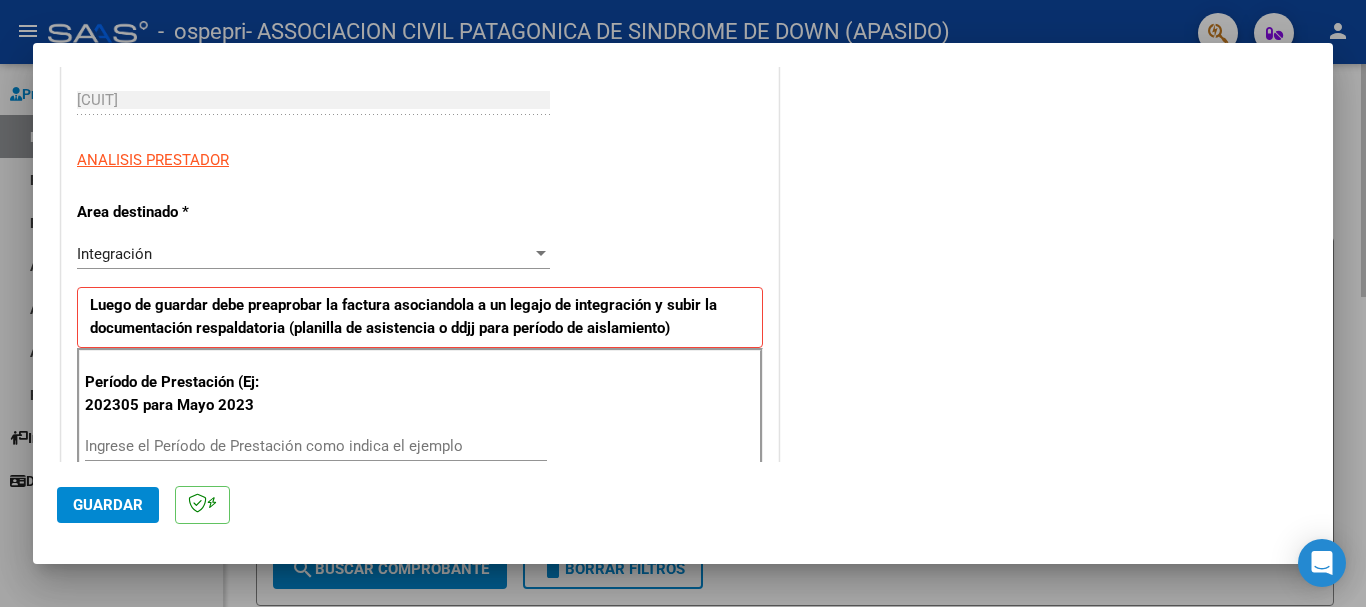 click at bounding box center (541, 253) 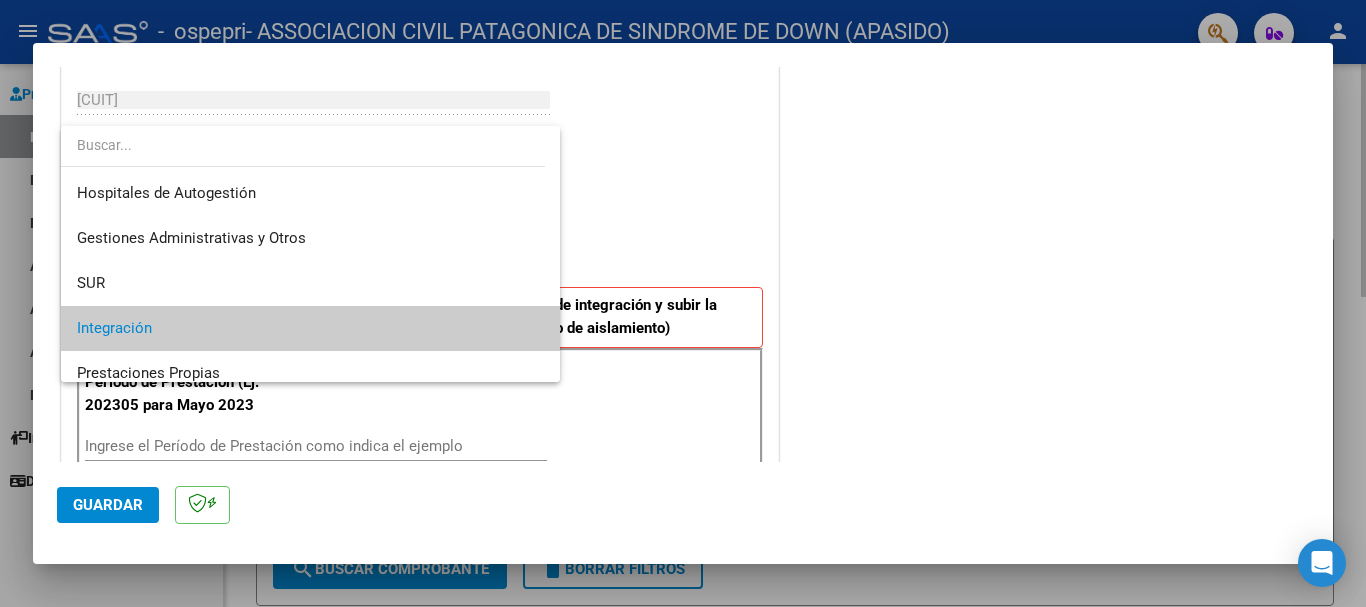 scroll, scrollTop: 75, scrollLeft: 0, axis: vertical 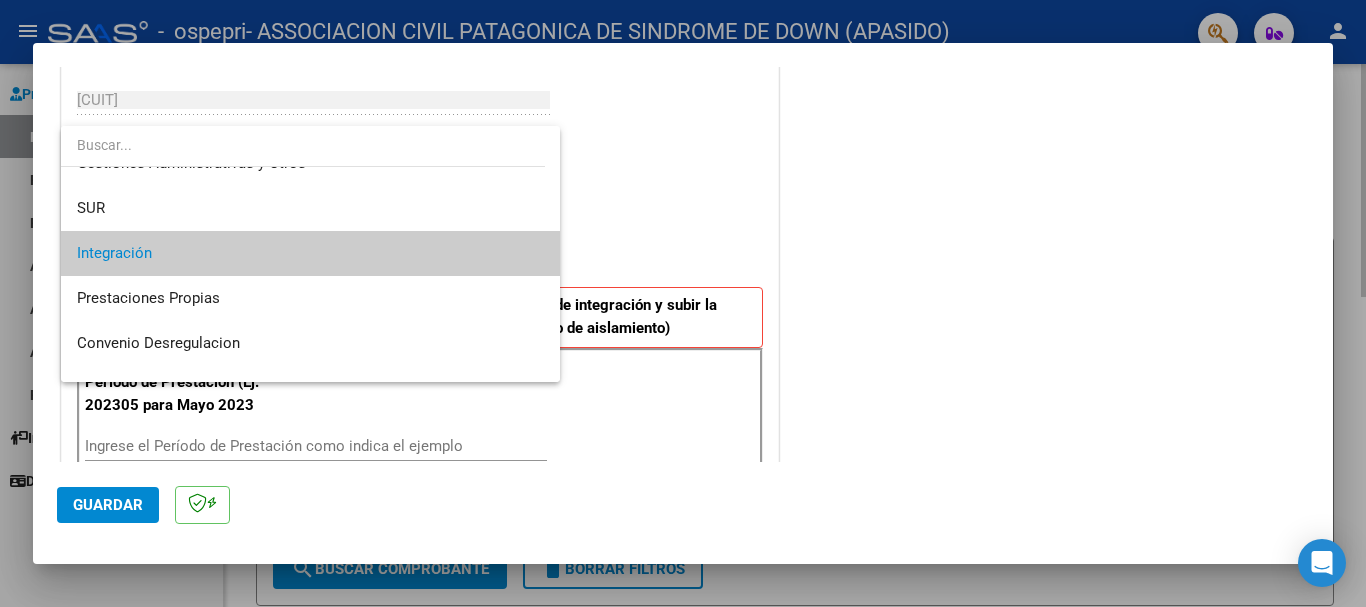 click on "Integración" at bounding box center (310, 253) 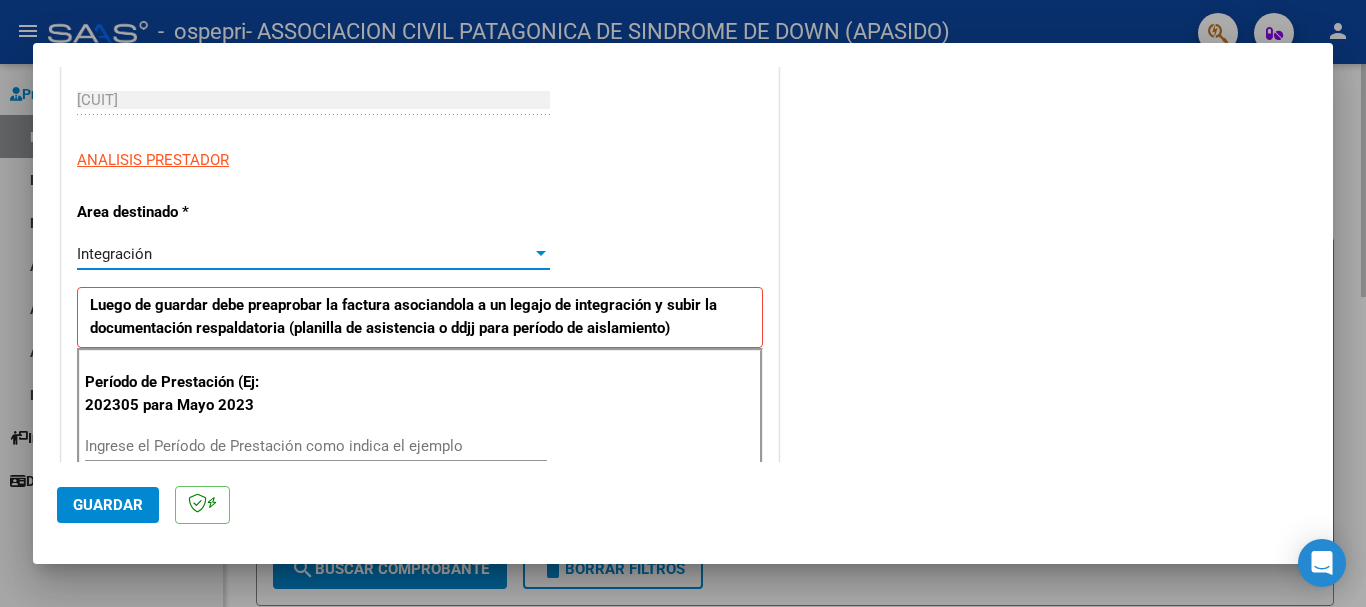 scroll, scrollTop: 500, scrollLeft: 0, axis: vertical 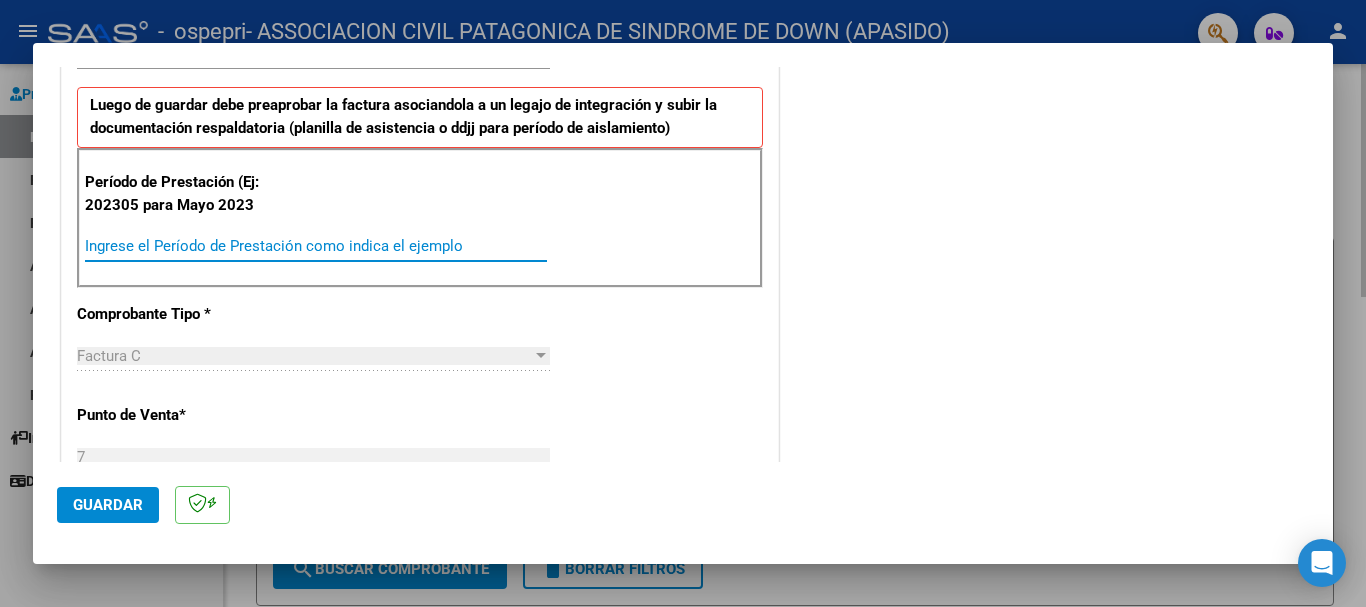 click on "Ingrese el Período de Prestación como indica el ejemplo" at bounding box center (316, 246) 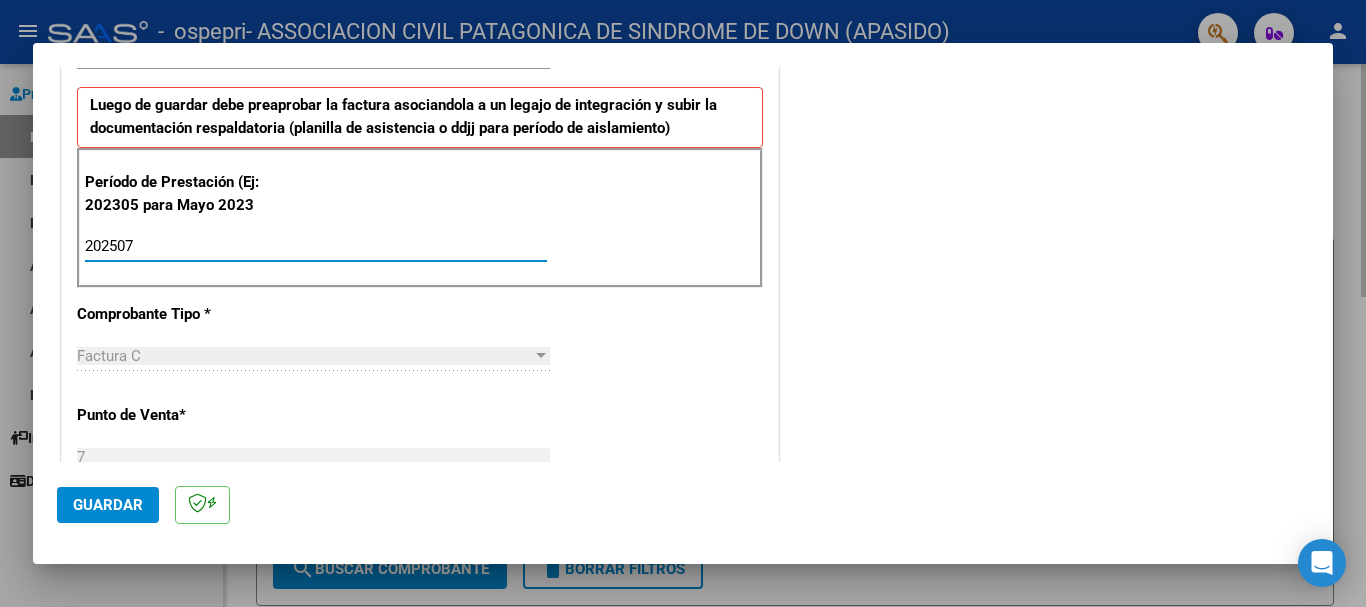 type on "202507" 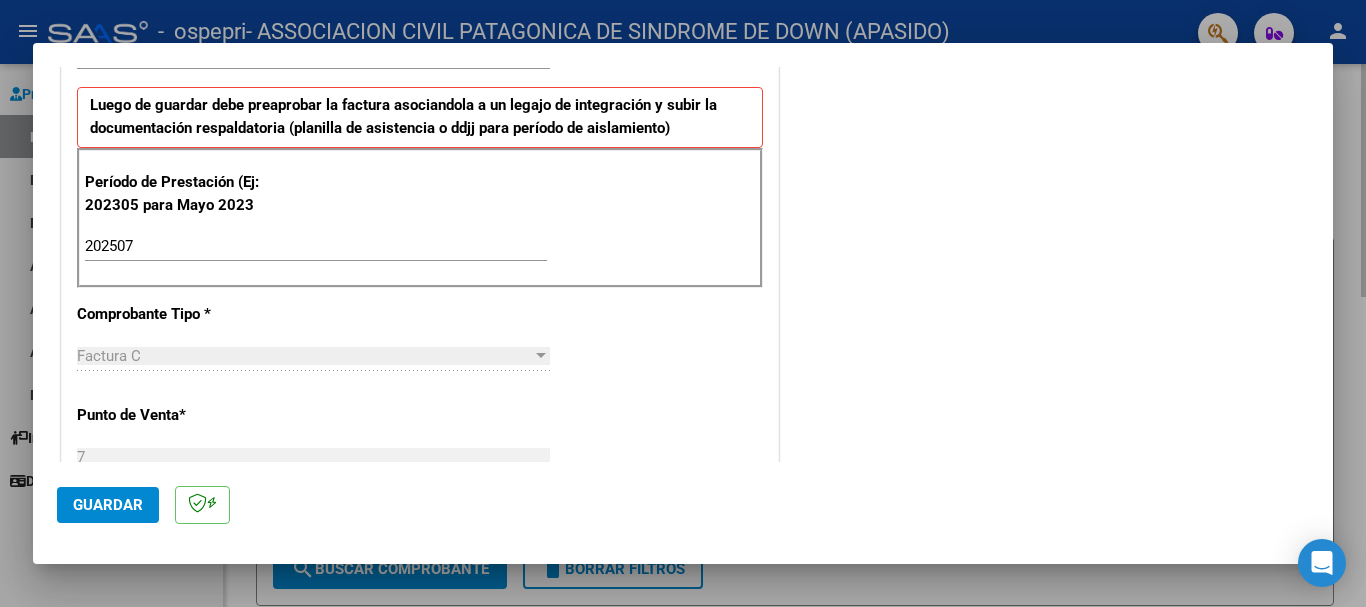 click at bounding box center (541, 355) 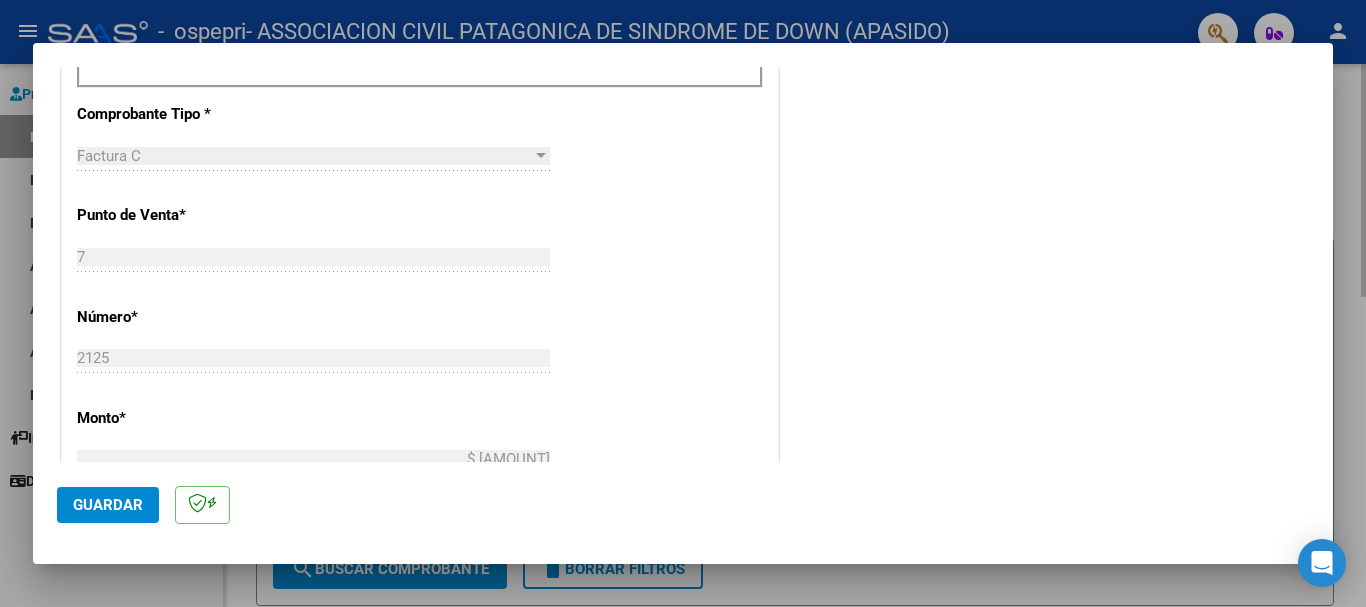 scroll, scrollTop: 900, scrollLeft: 0, axis: vertical 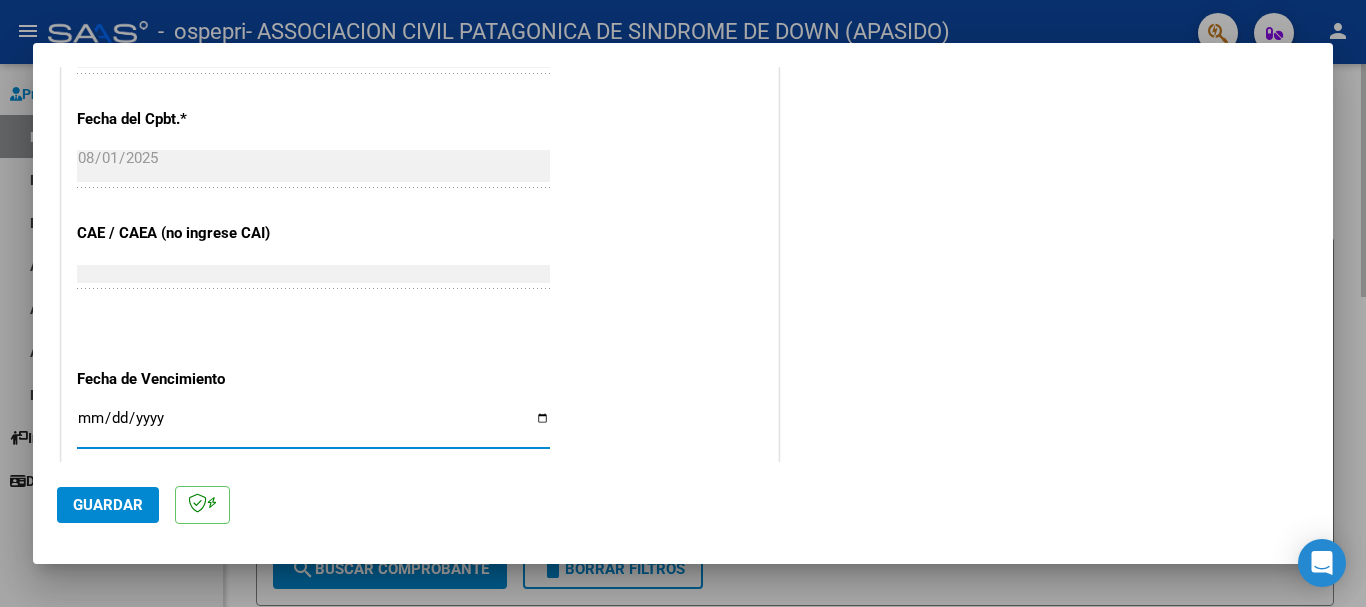 click on "Ingresar la fecha" at bounding box center (313, 426) 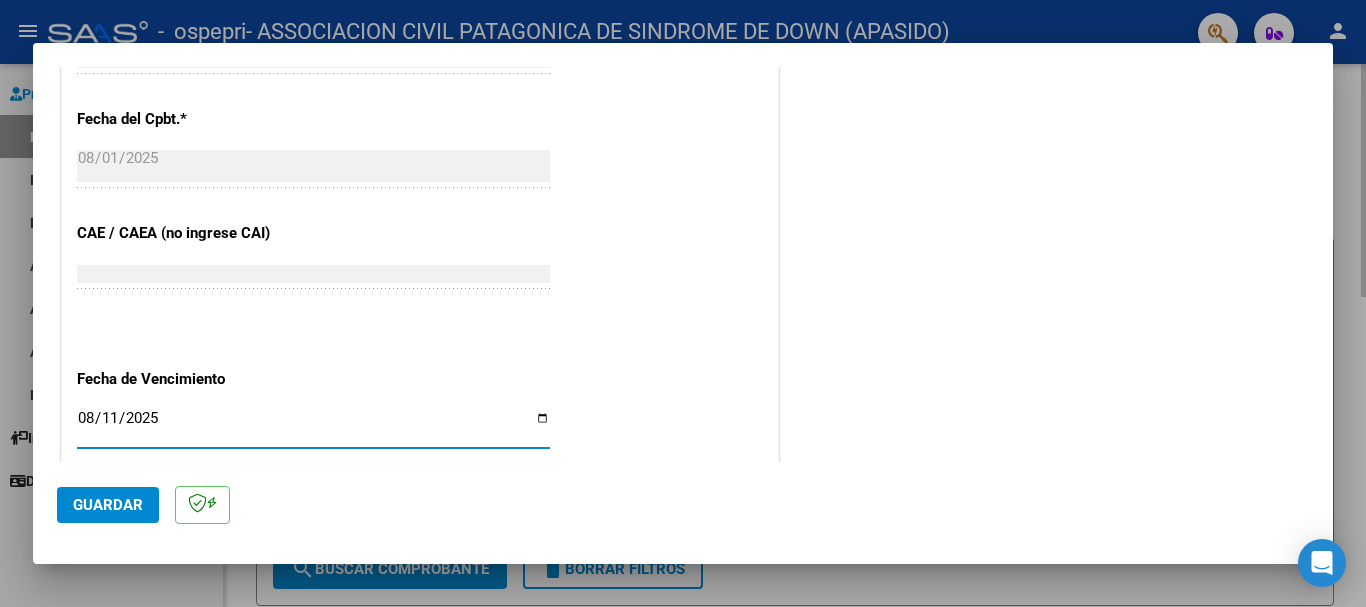 type on "2025-08-11" 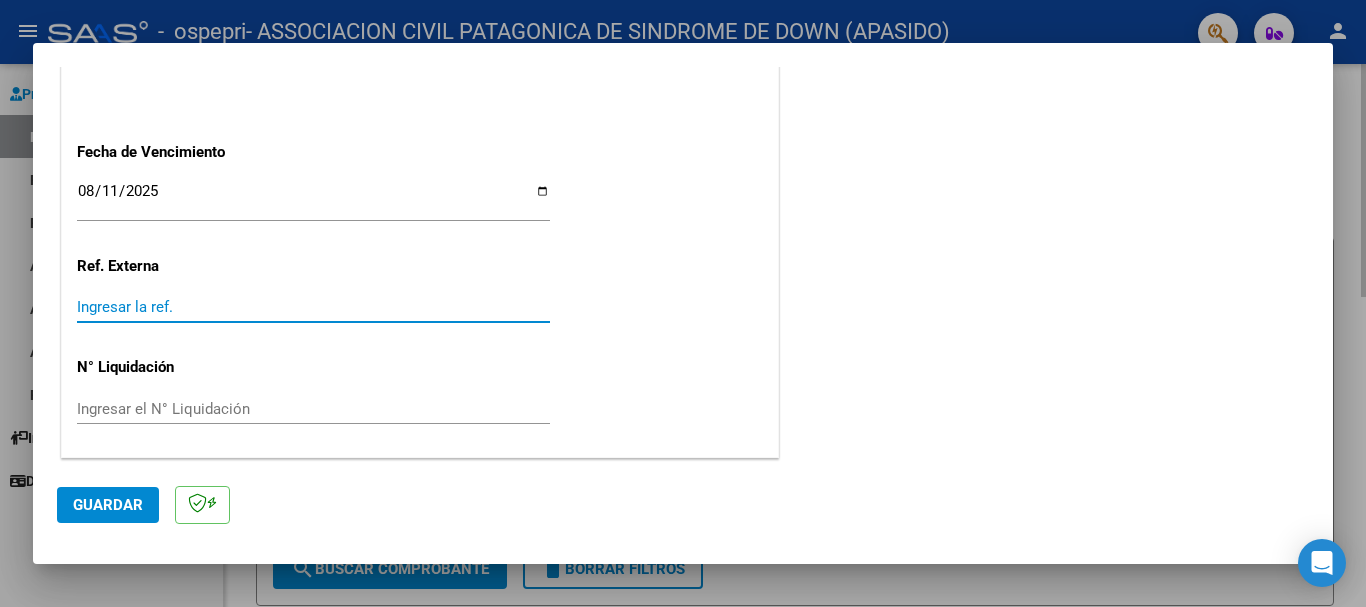 click on "Ingresar la ref." at bounding box center (313, 307) 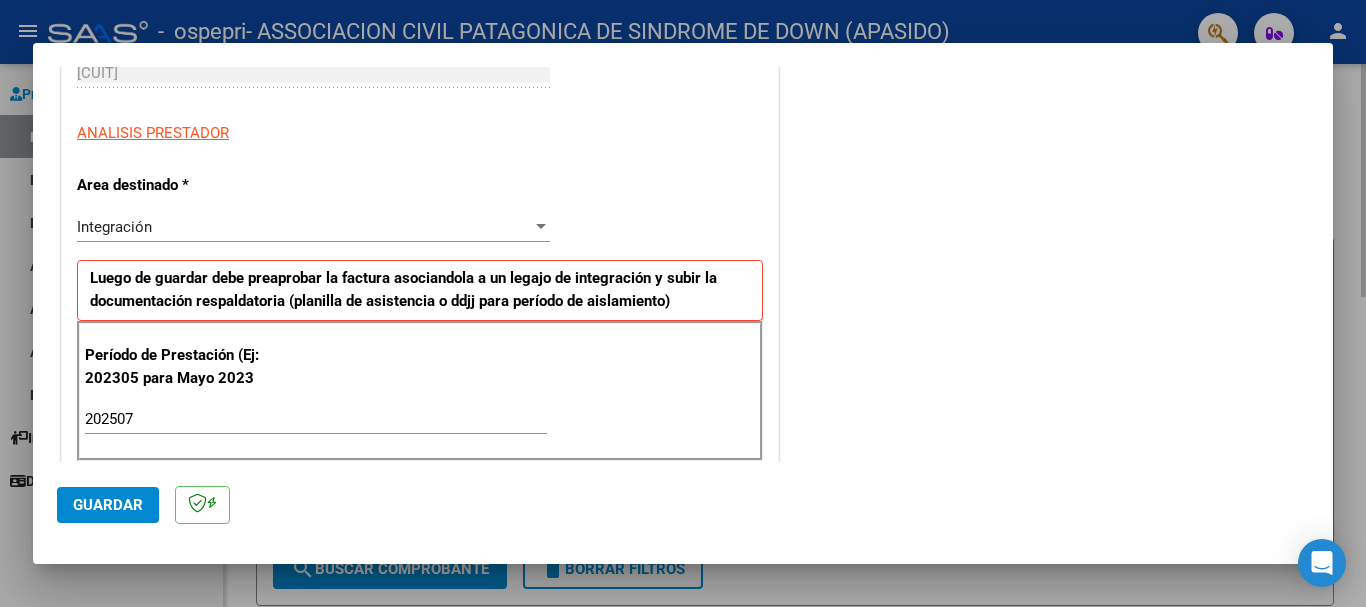 scroll, scrollTop: 0, scrollLeft: 0, axis: both 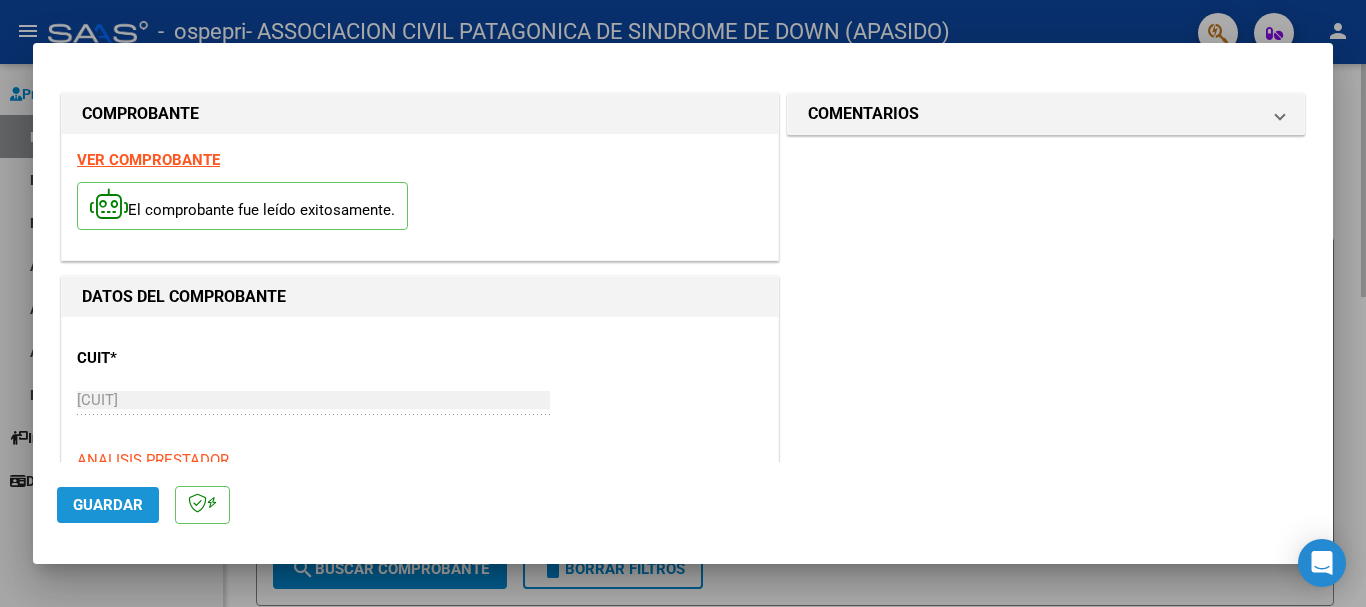 click on "Guardar" 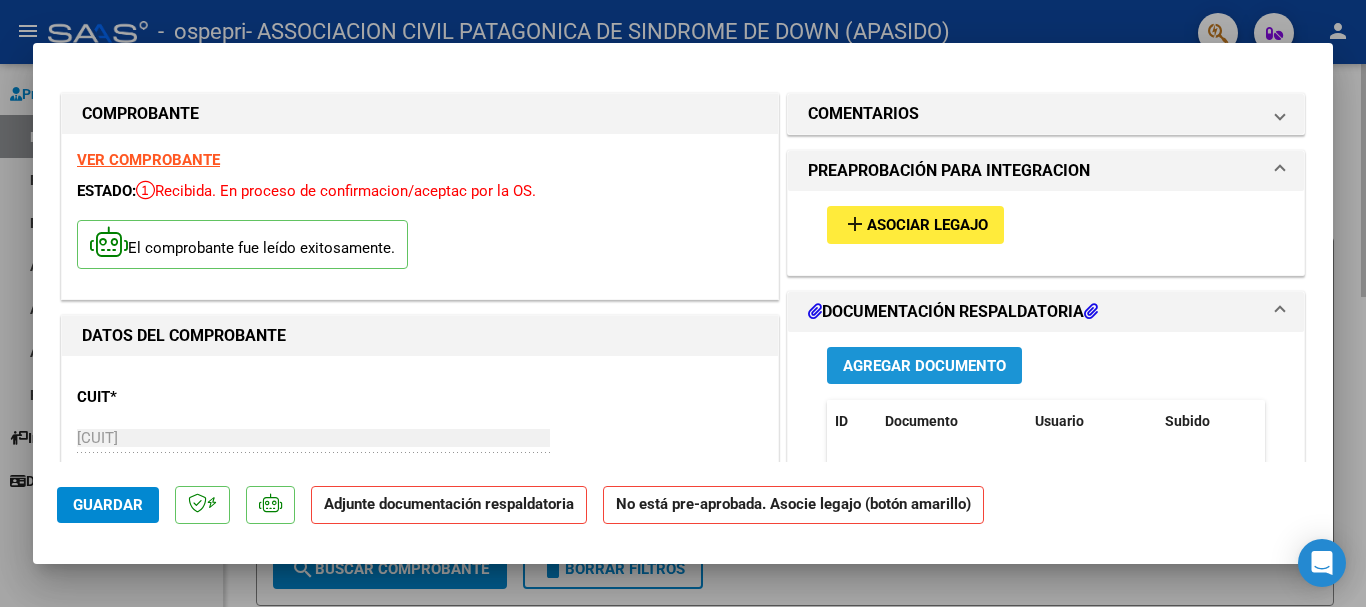 click on "Agregar Documento" at bounding box center [924, 366] 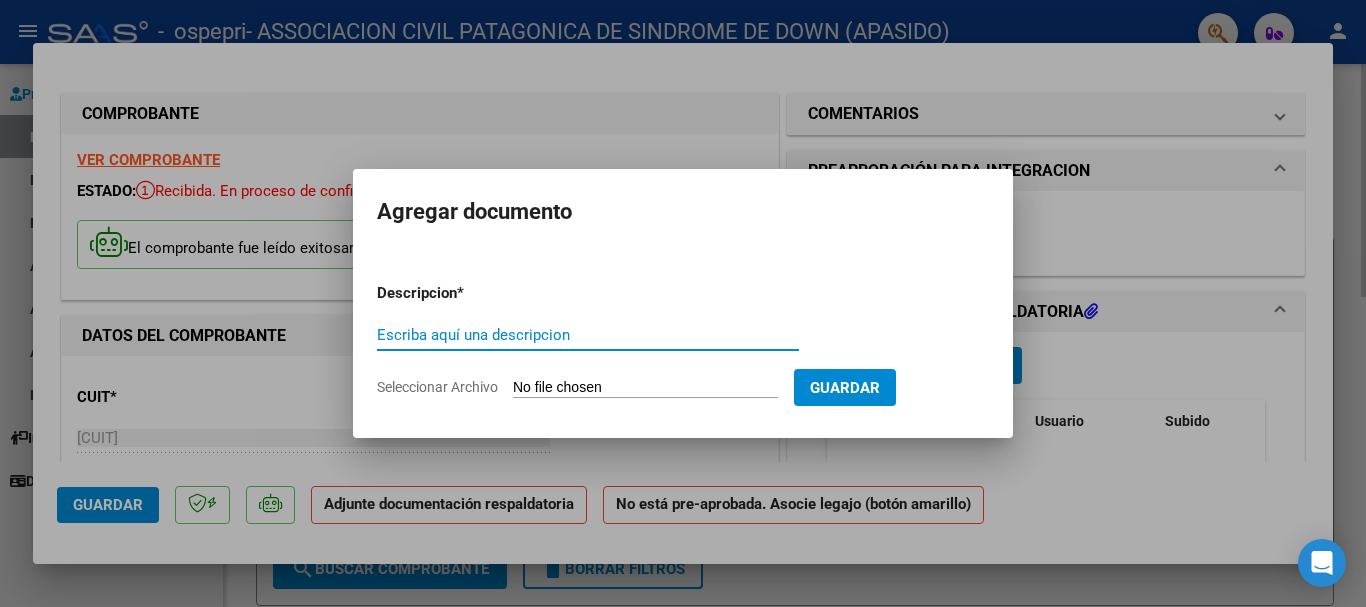 click at bounding box center (683, 303) 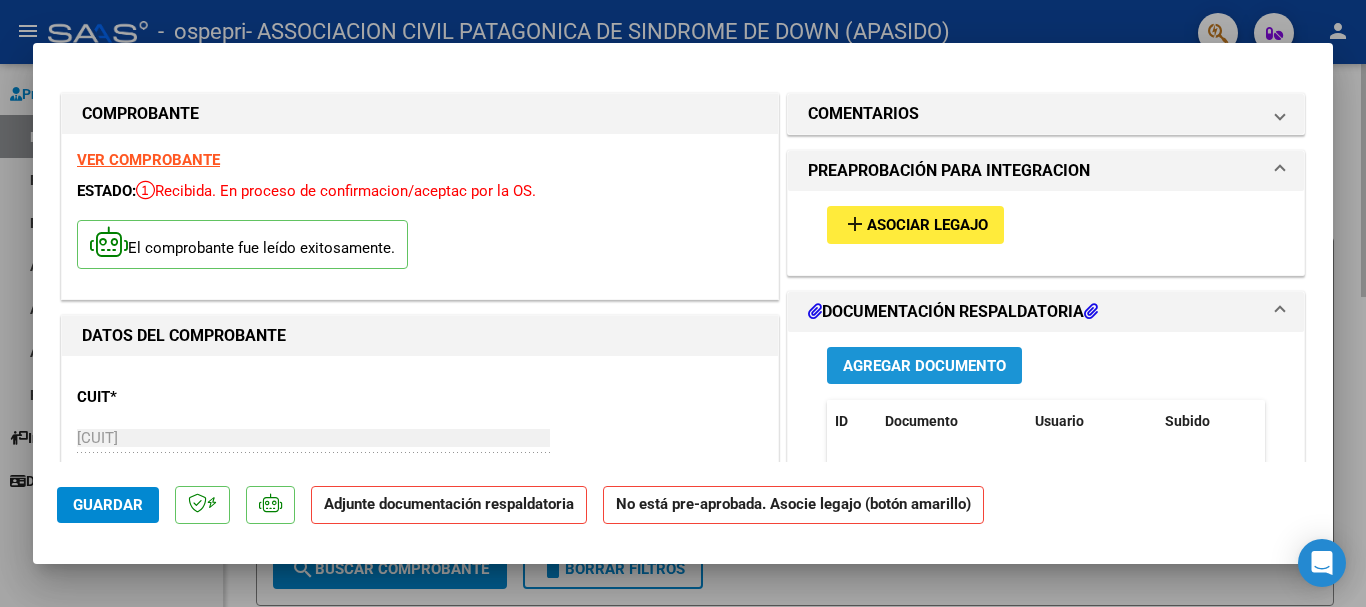 click on "Agregar Documento" at bounding box center (924, 366) 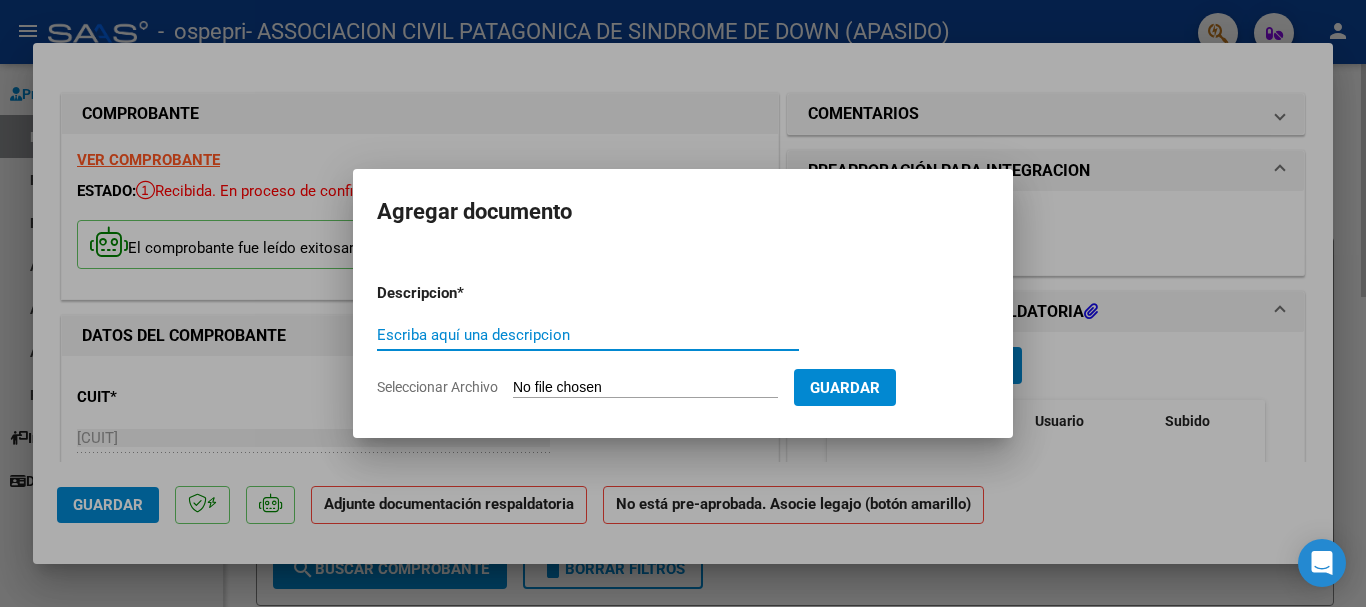 click on "Escriba aquí una descripcion" at bounding box center (588, 335) 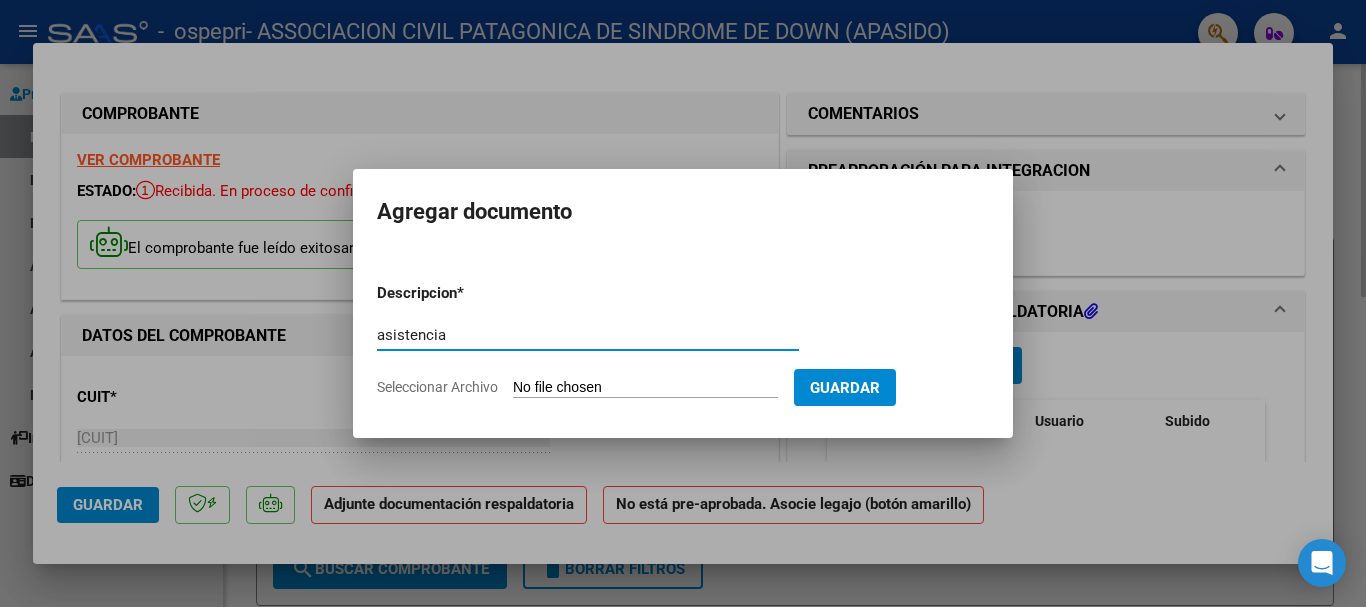 type on "asistencia" 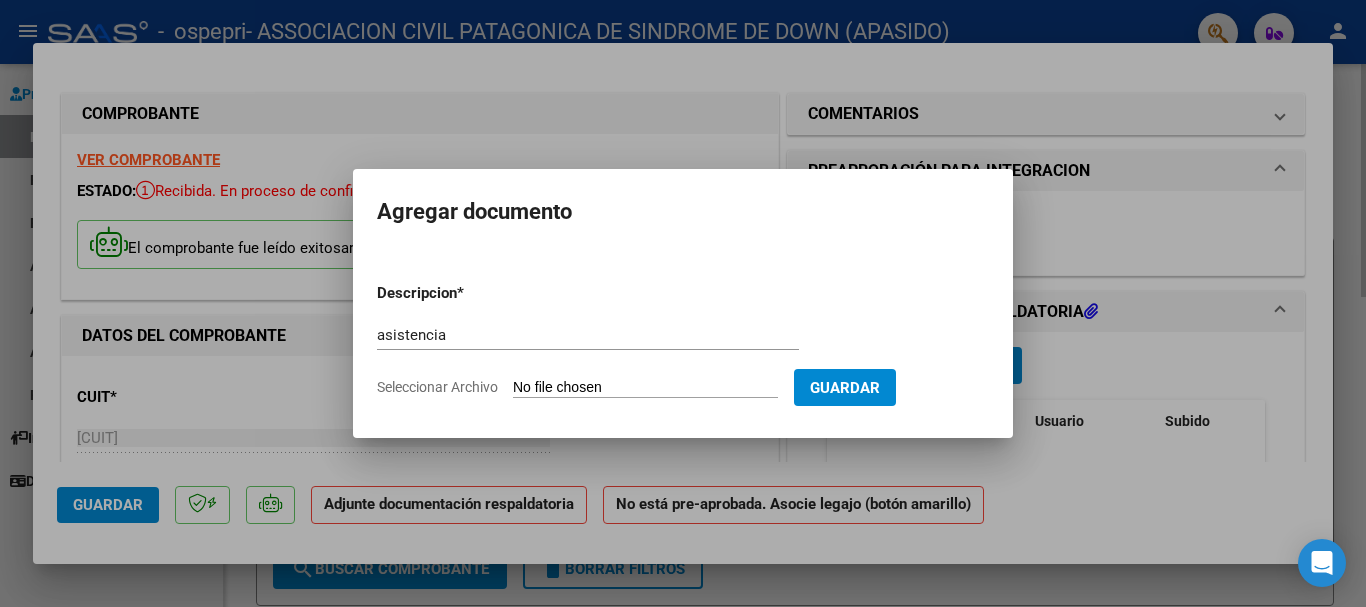 click on "Seleccionar Archivo" at bounding box center [645, 388] 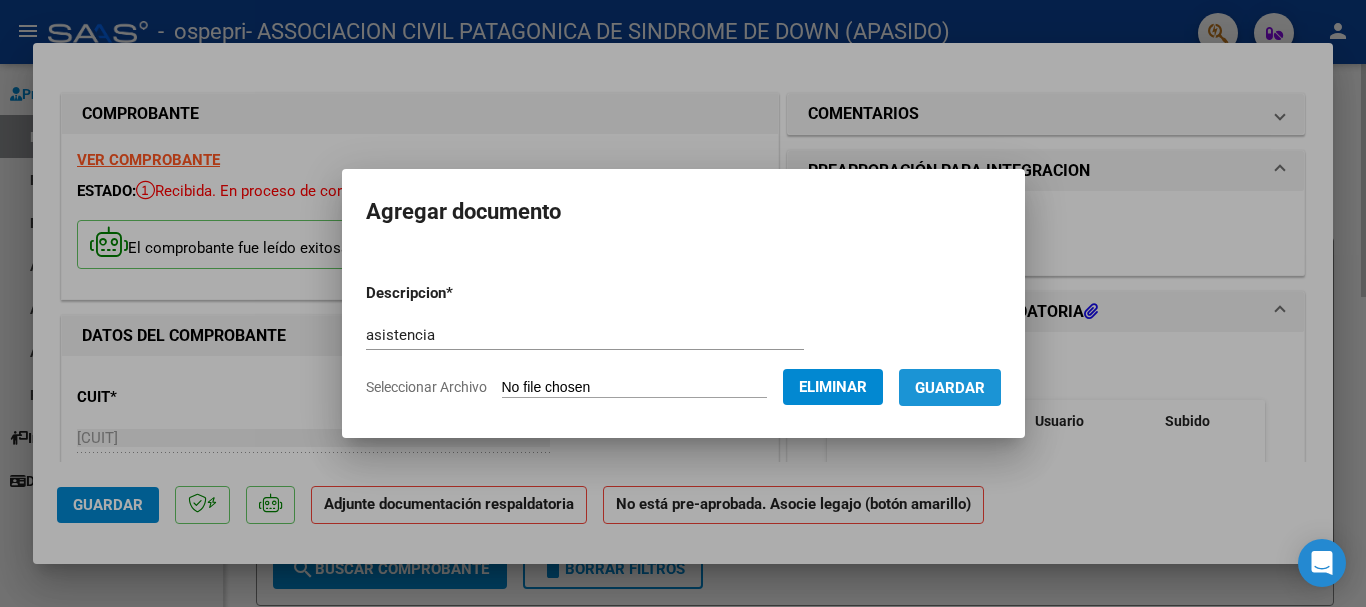 click on "Guardar" at bounding box center [950, 388] 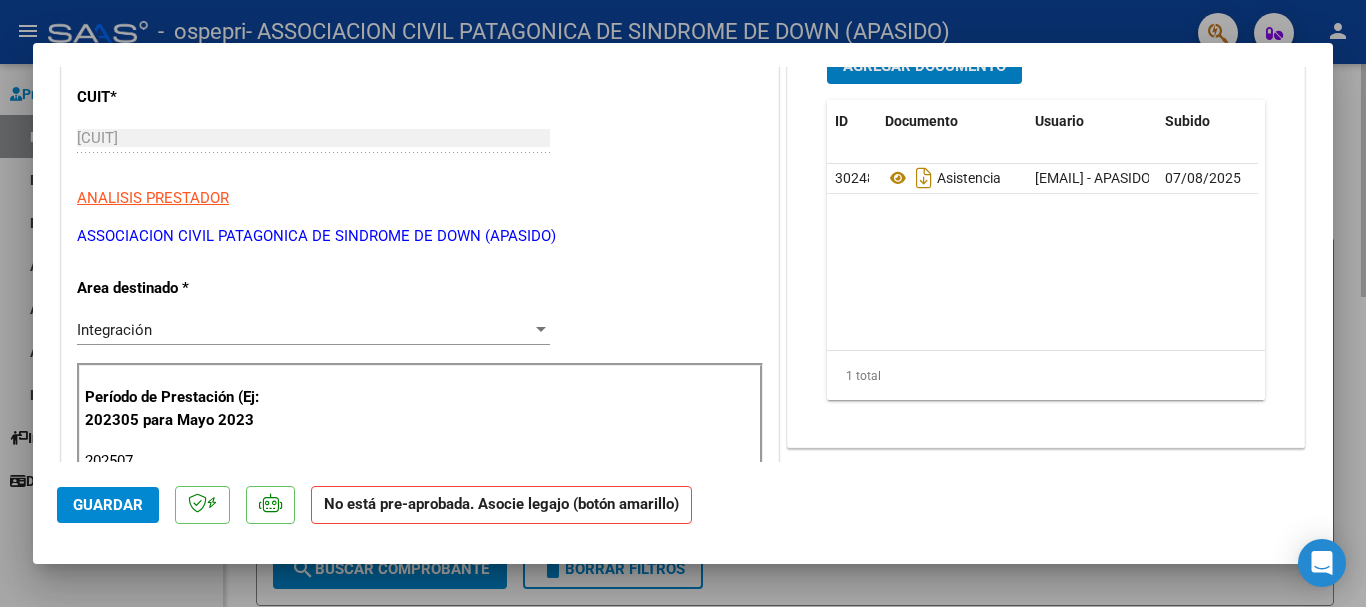 scroll, scrollTop: 0, scrollLeft: 0, axis: both 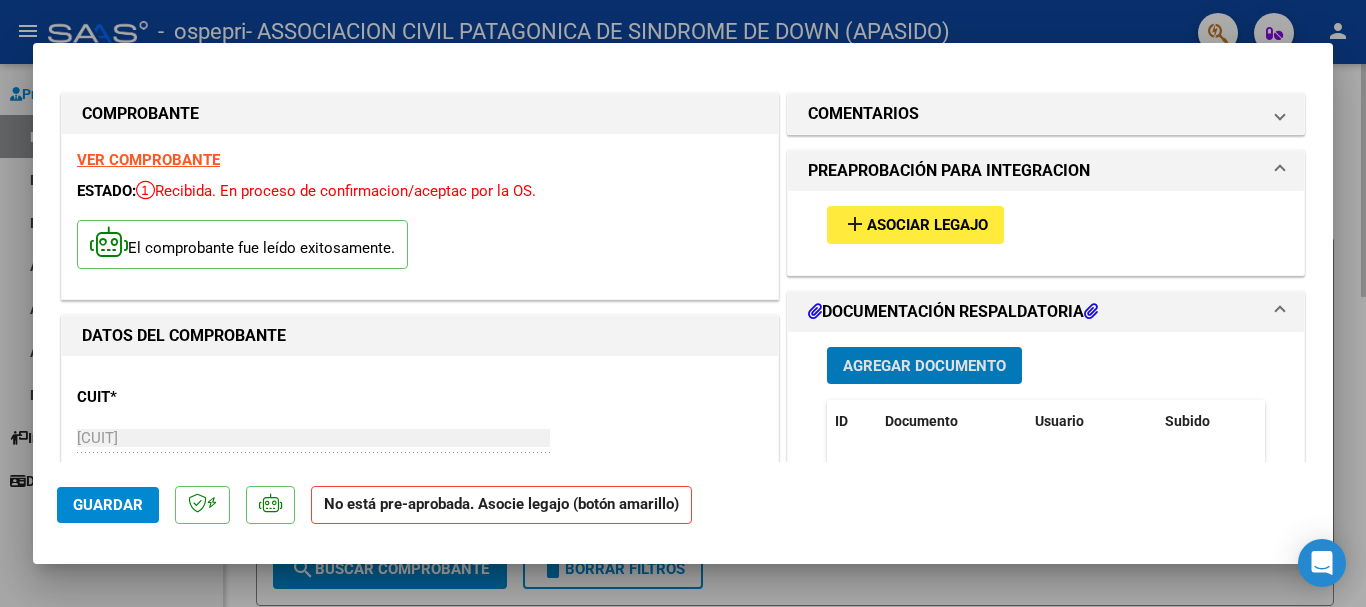 click on "Asociar Legajo" at bounding box center [927, 226] 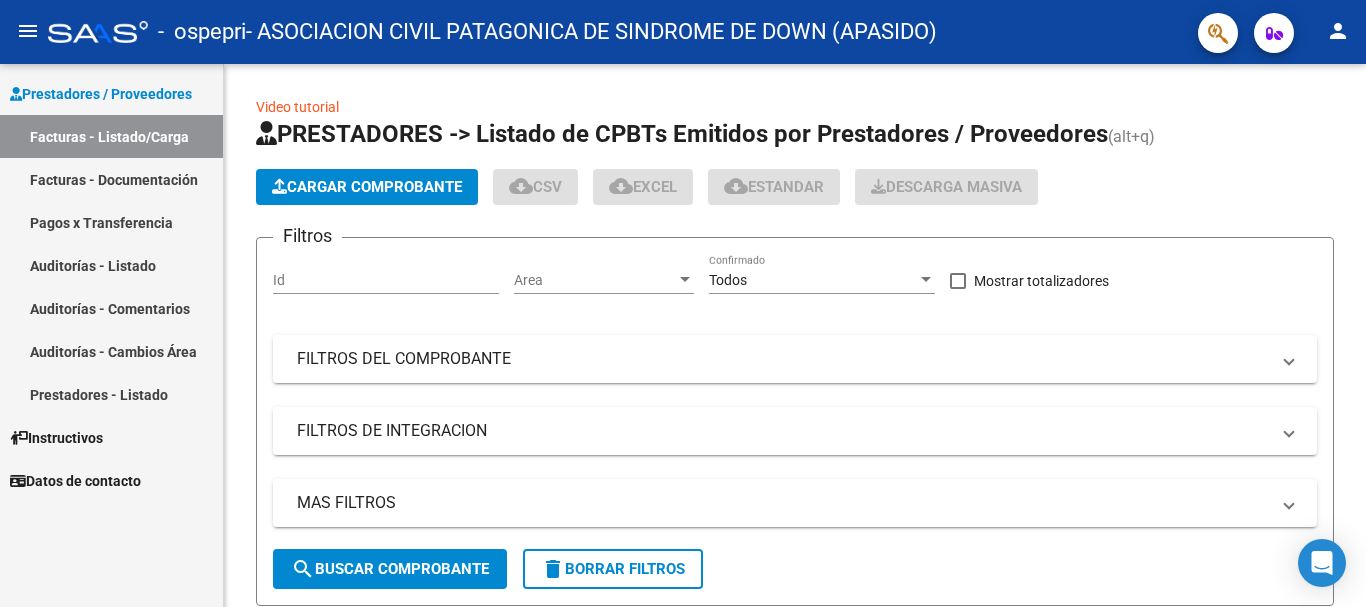 scroll, scrollTop: 0, scrollLeft: 0, axis: both 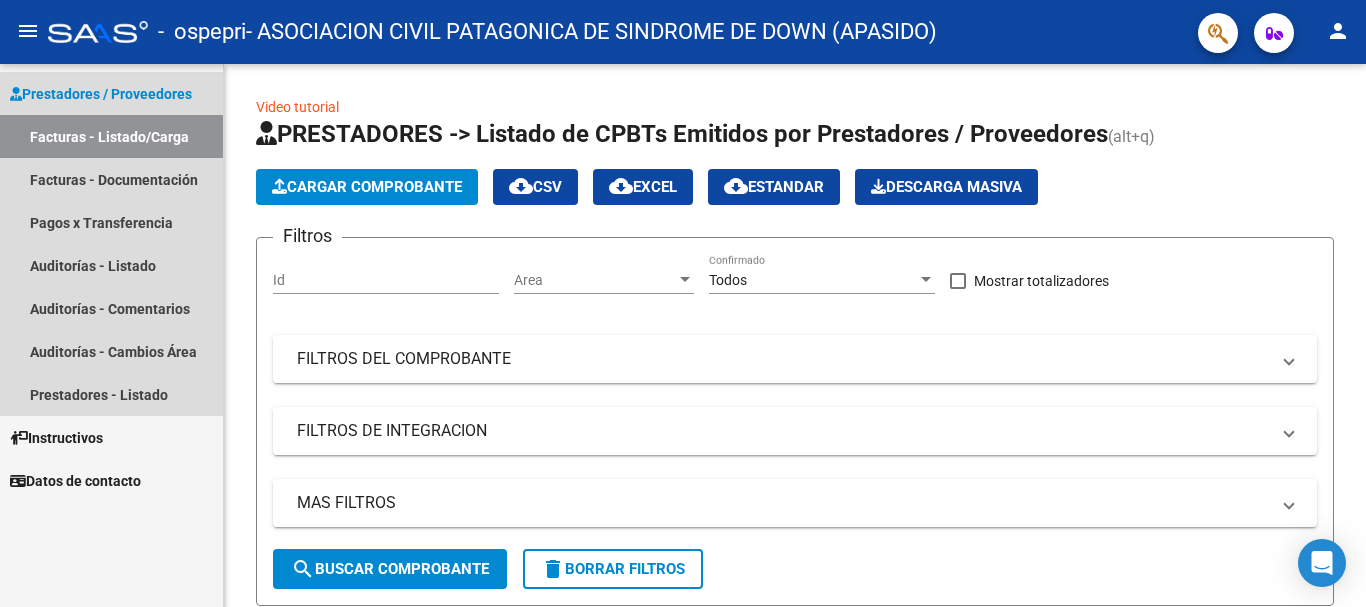 click on "Prestadores / Proveedores" at bounding box center [101, 94] 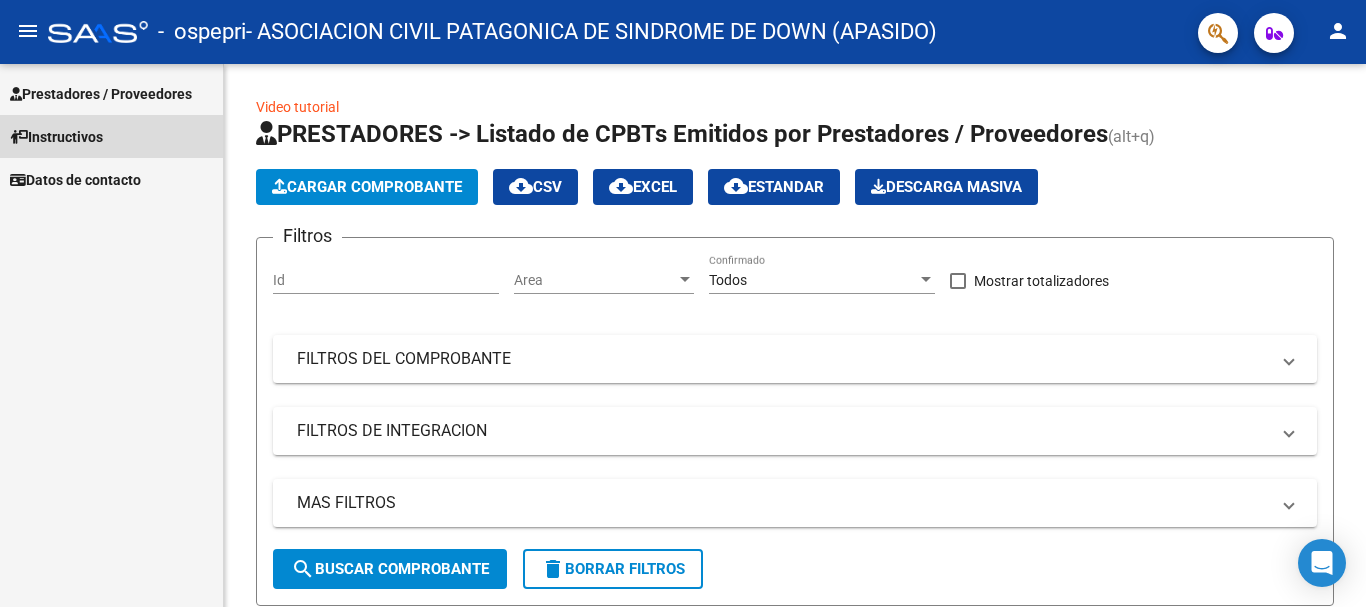 click on "Instructivos" at bounding box center [56, 137] 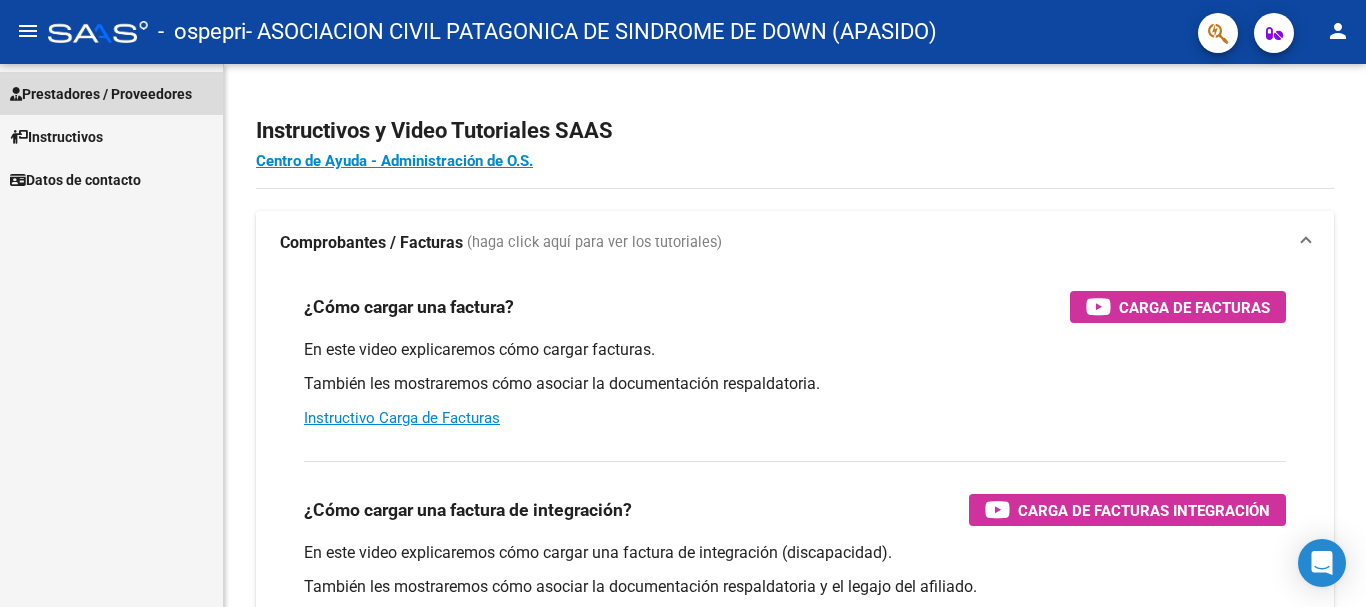 click on "Prestadores / Proveedores" at bounding box center [101, 94] 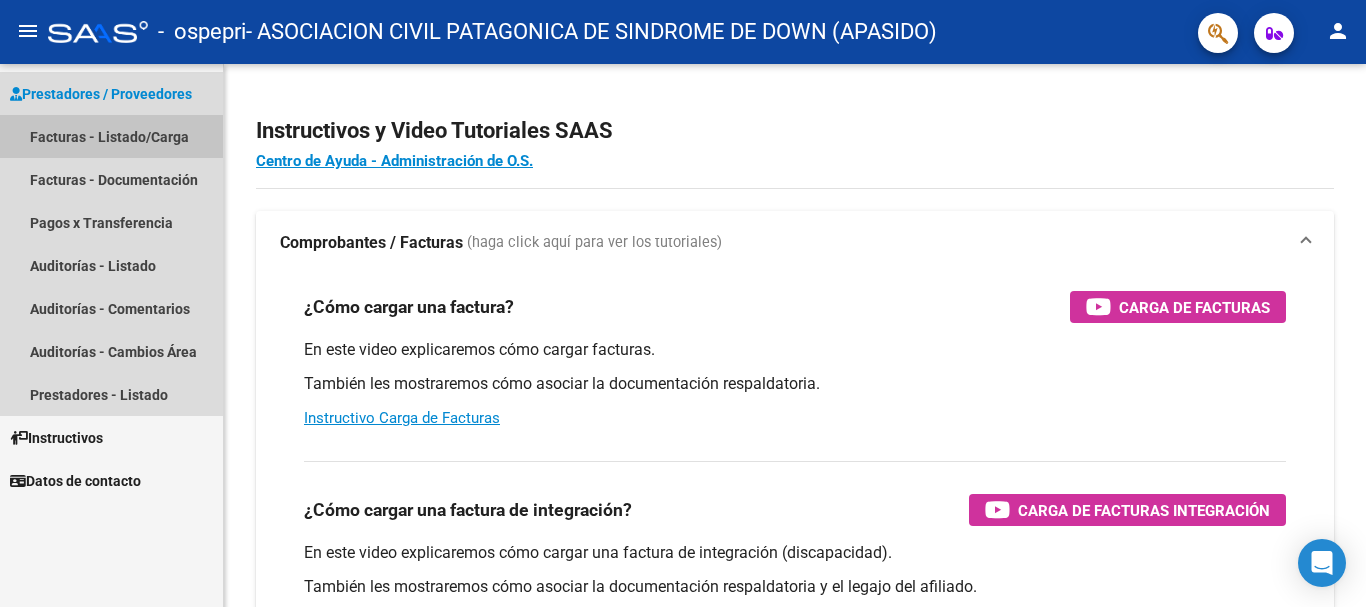 click on "Facturas - Listado/Carga" at bounding box center [111, 136] 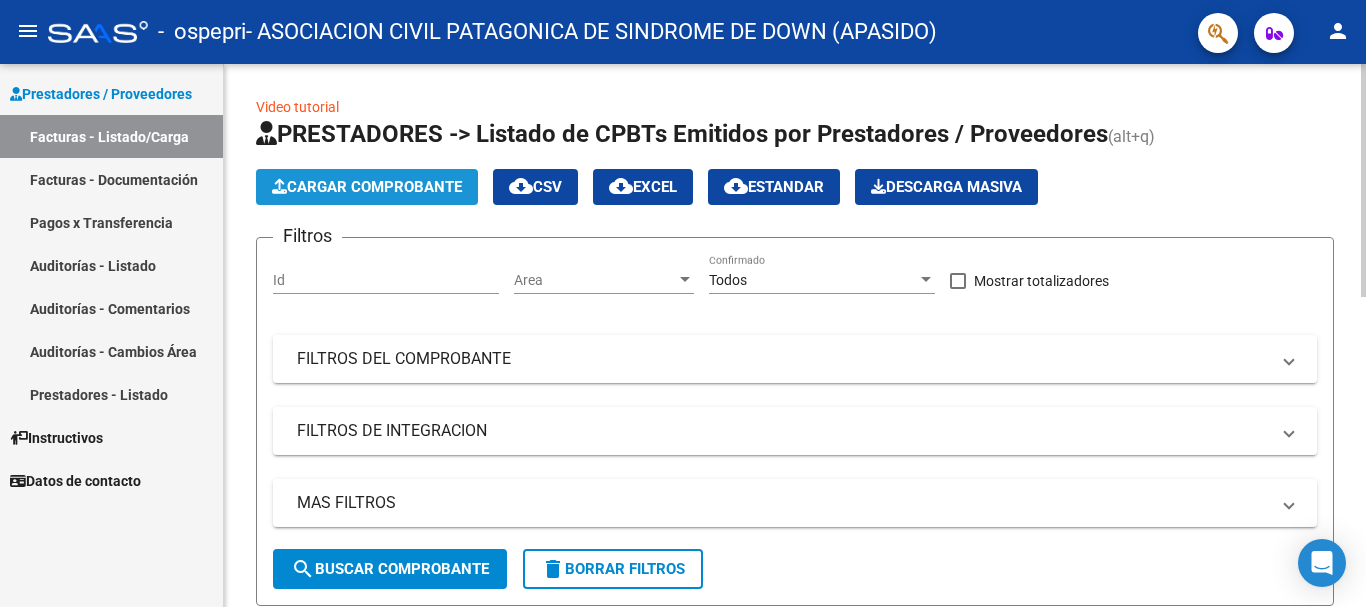 click on "Cargar Comprobante" 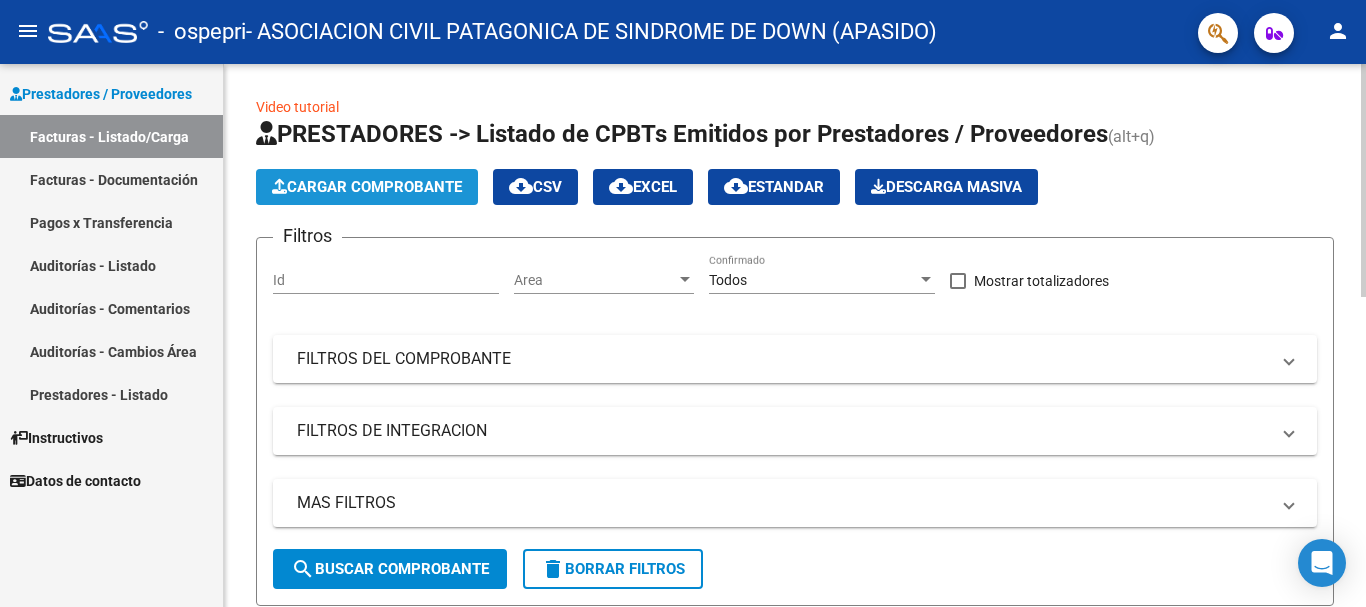 click on "Cargar Comprobante" 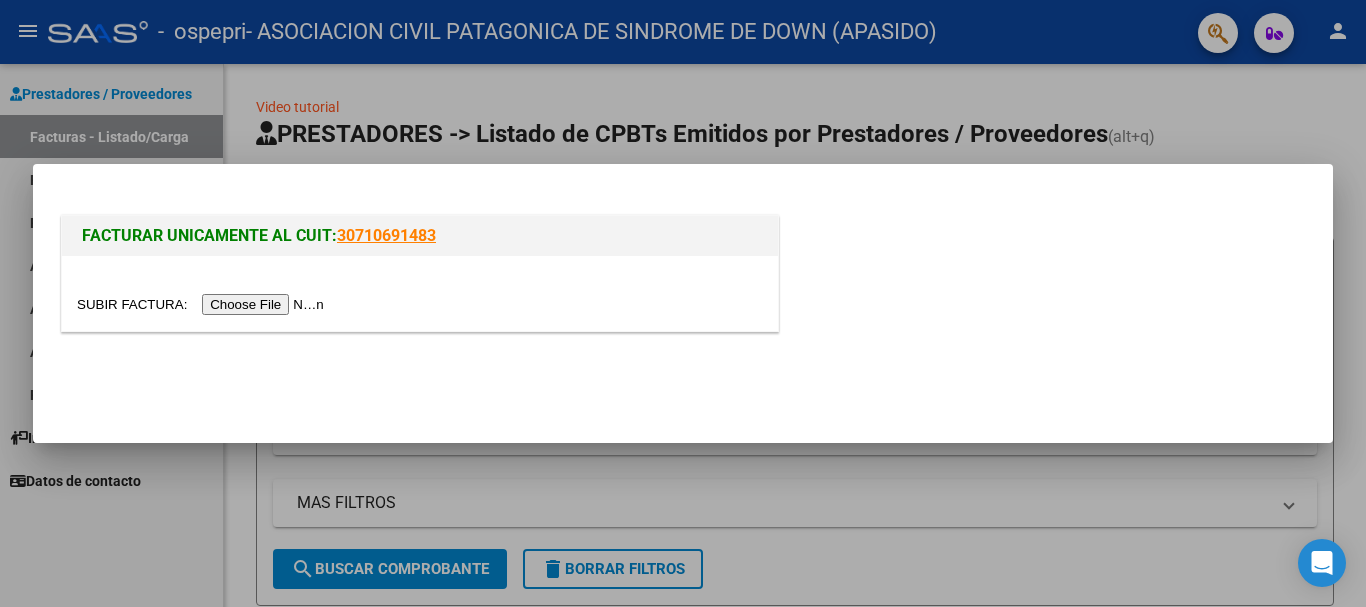 click at bounding box center (203, 304) 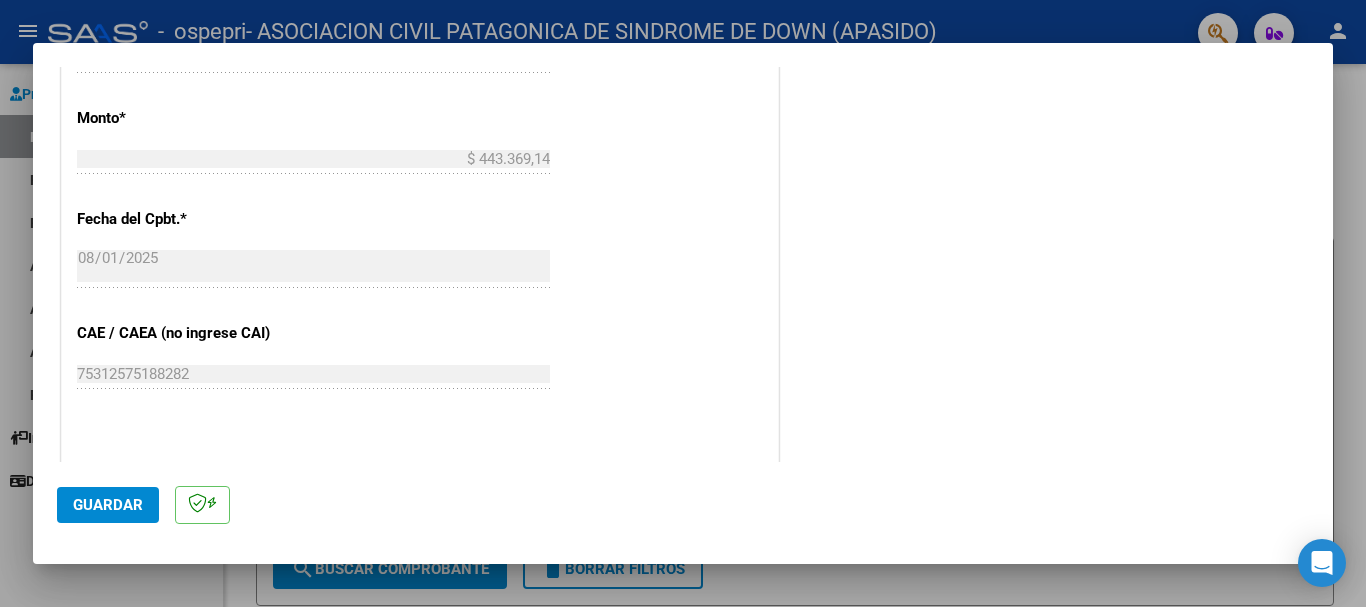 scroll, scrollTop: 1200, scrollLeft: 0, axis: vertical 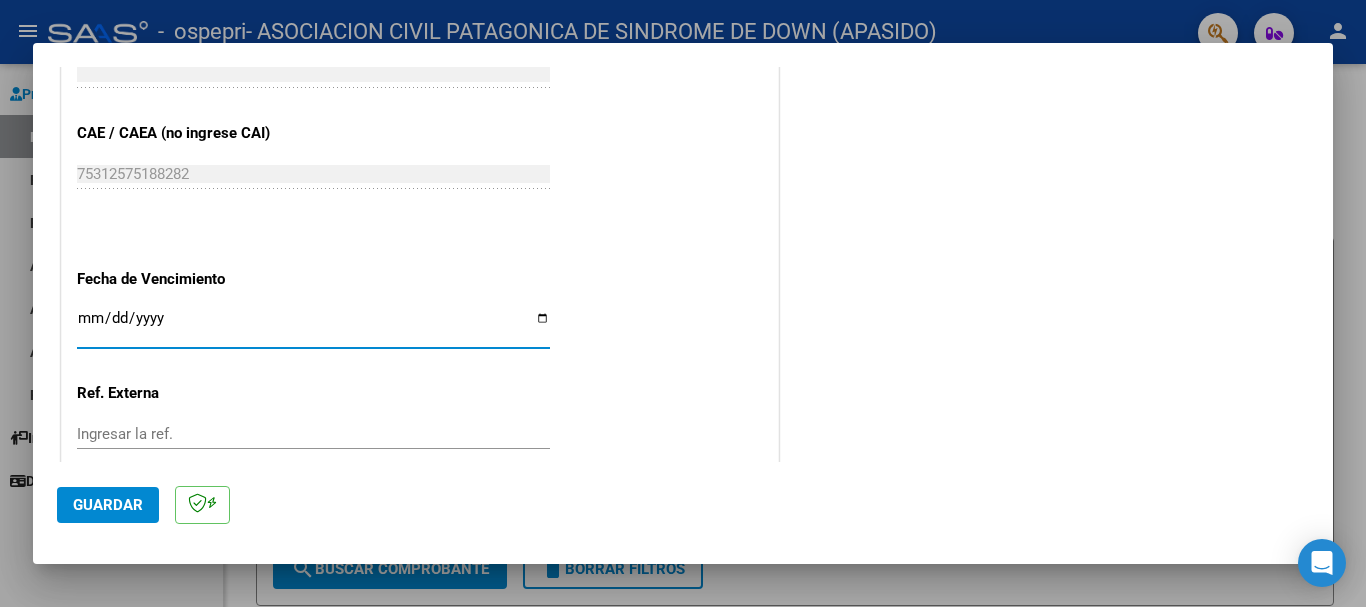 click on "Ingresar la fecha" at bounding box center [313, 326] 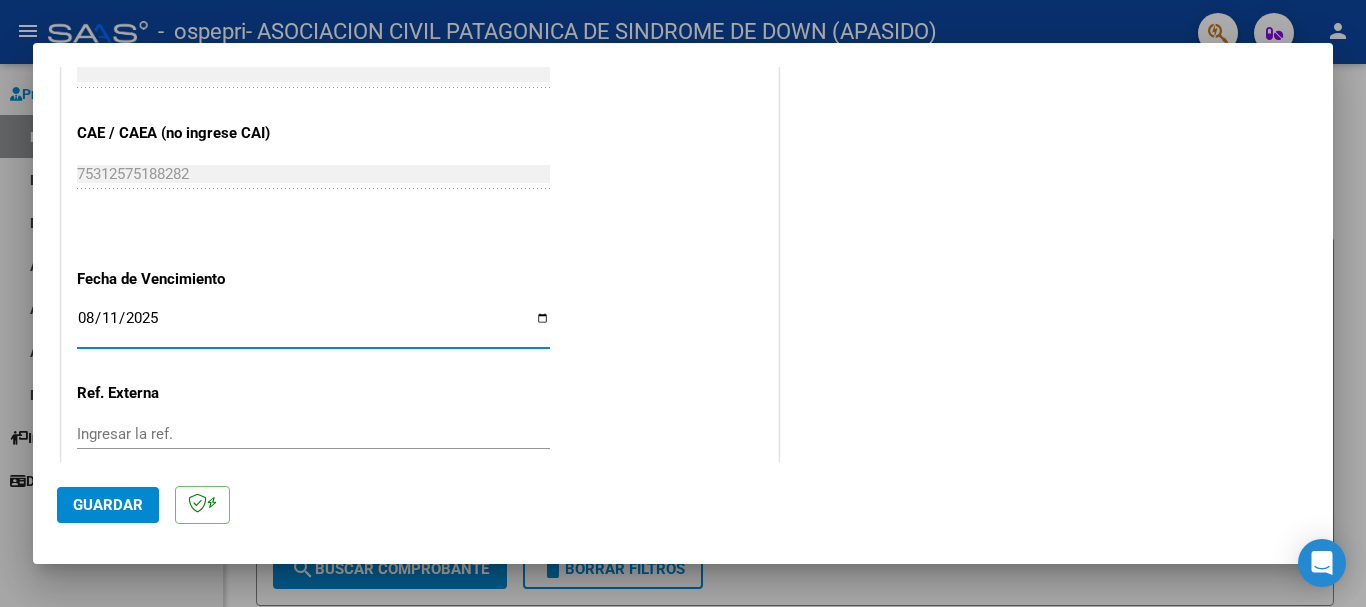 type on "2025-08-11" 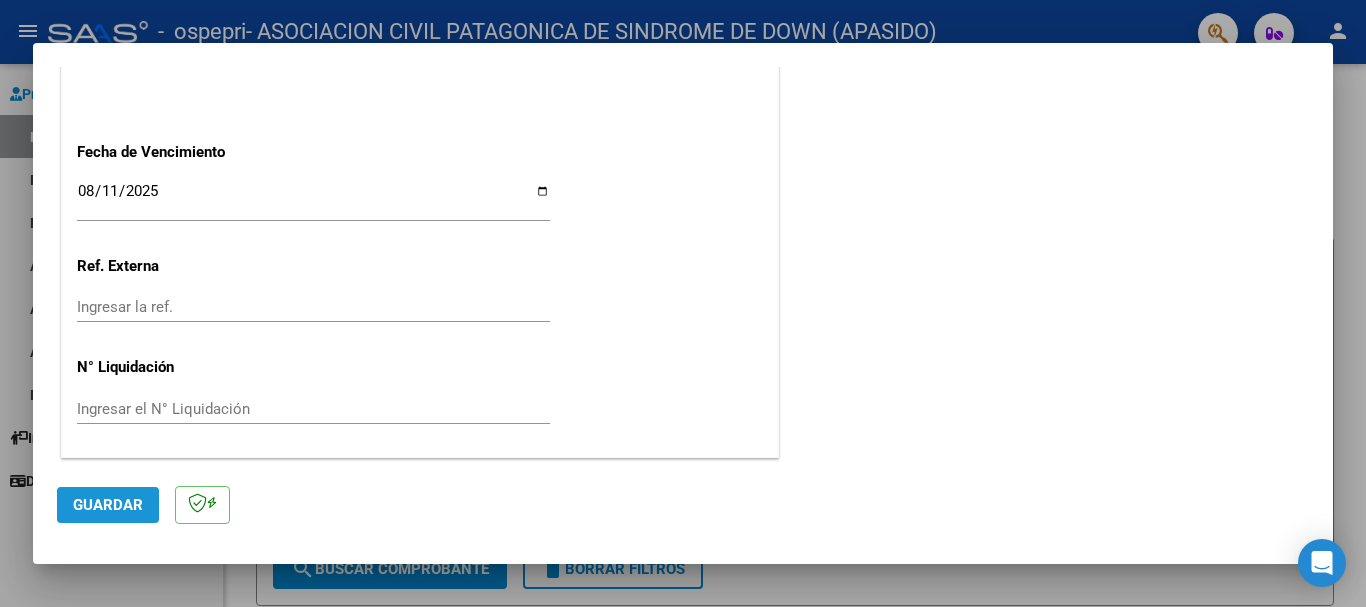 click on "Guardar" 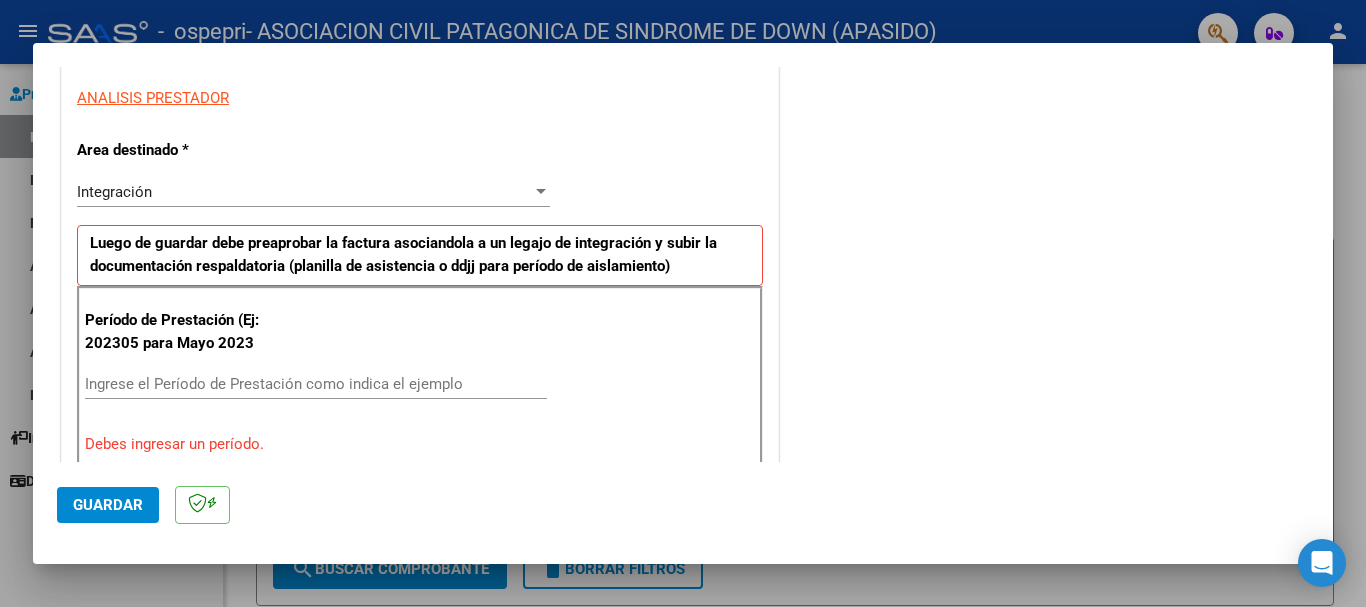 scroll, scrollTop: 562, scrollLeft: 0, axis: vertical 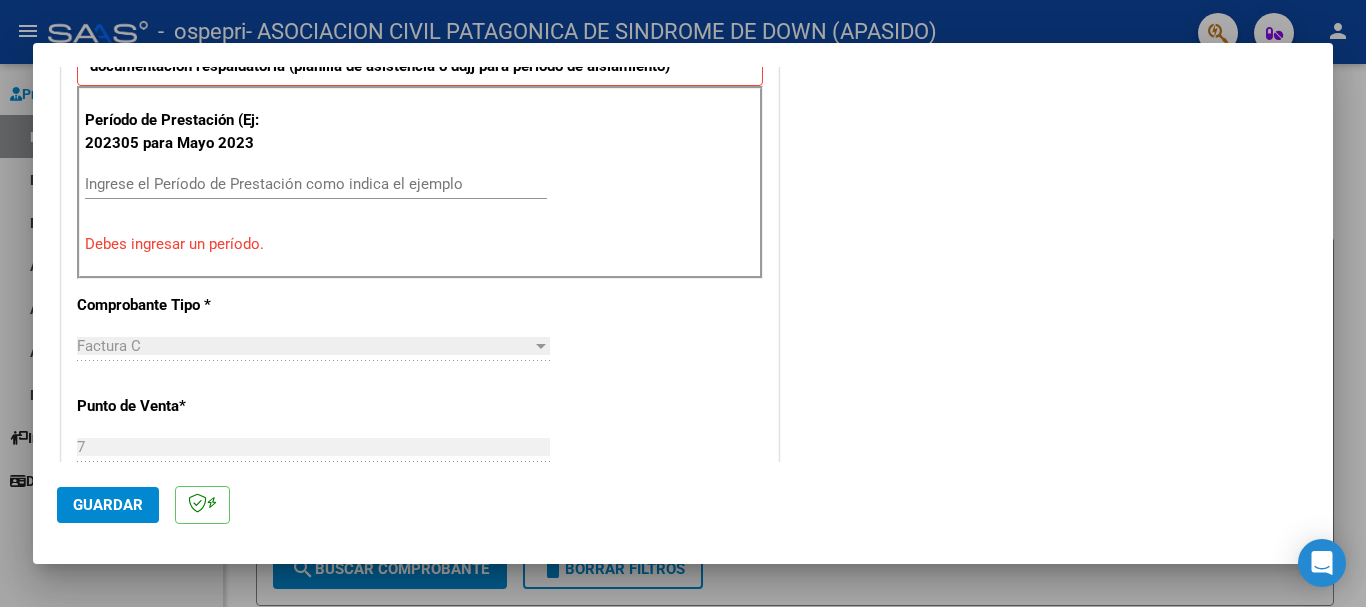 drag, startPoint x: 211, startPoint y: 153, endPoint x: 199, endPoint y: 171, distance: 21.633308 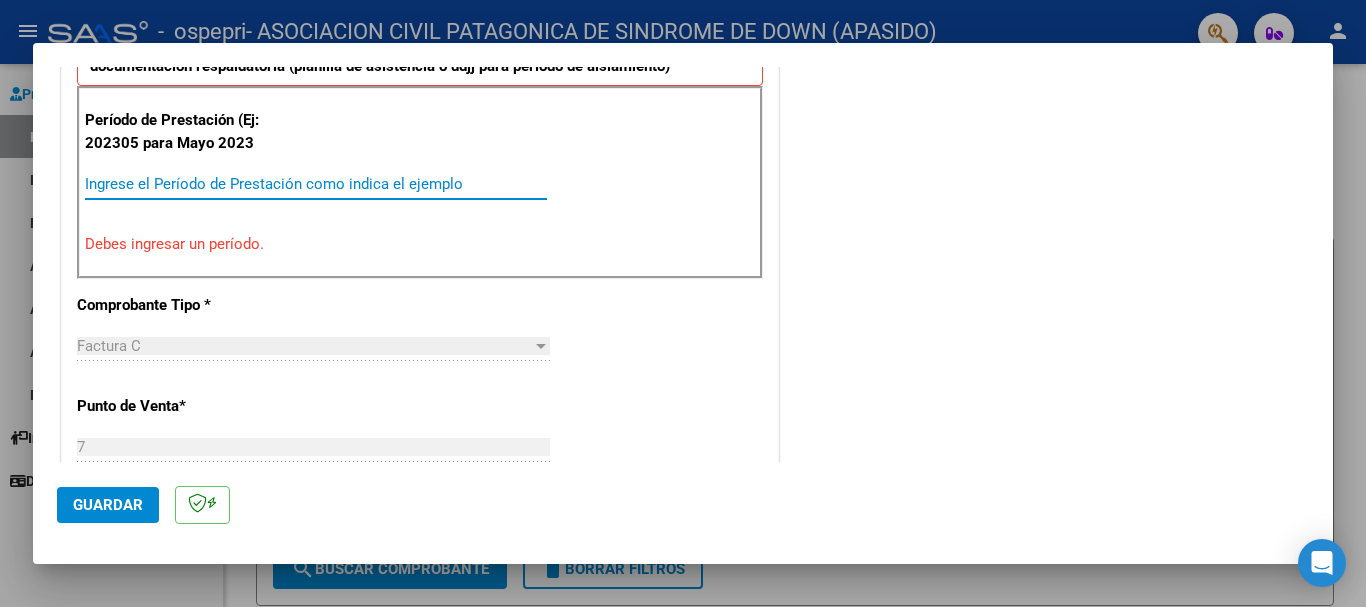 click on "Ingrese el Período de Prestación como indica el ejemplo" at bounding box center (316, 184) 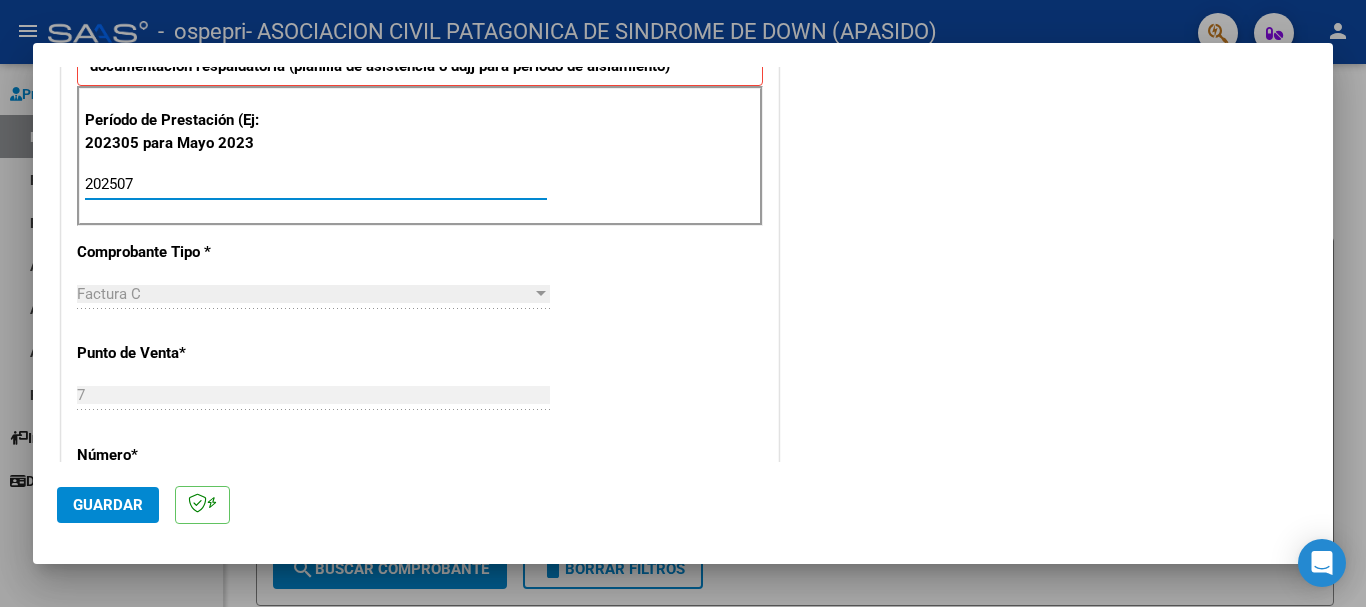 type on "202507" 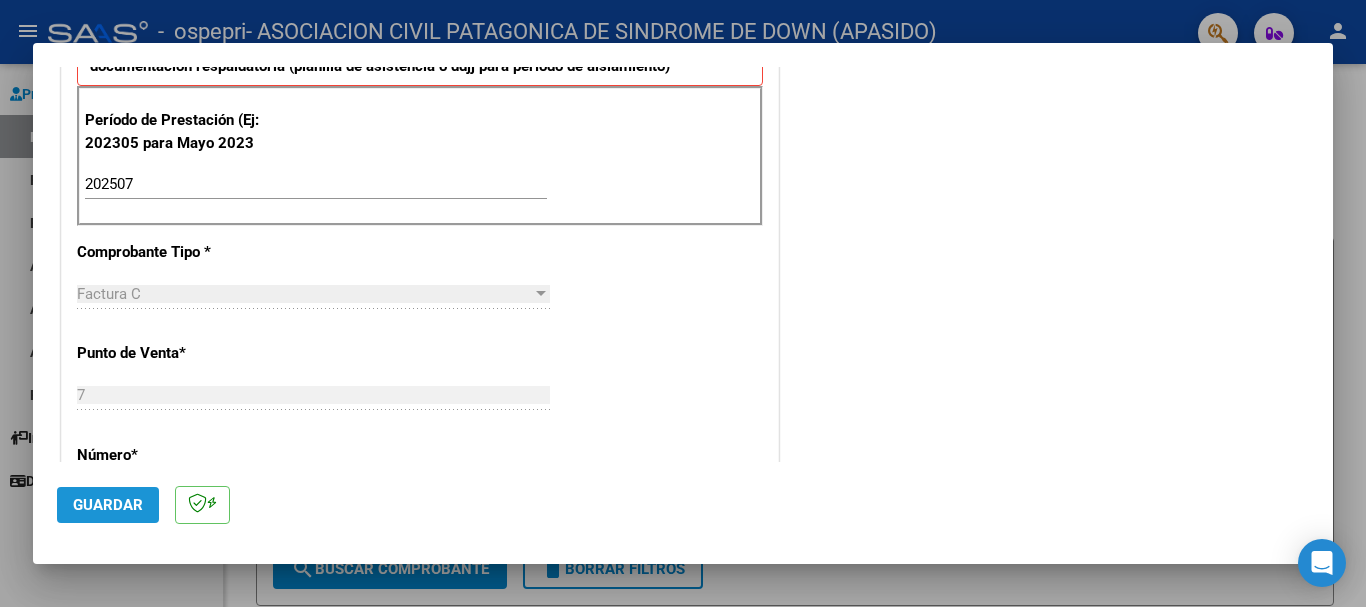 click on "Guardar" 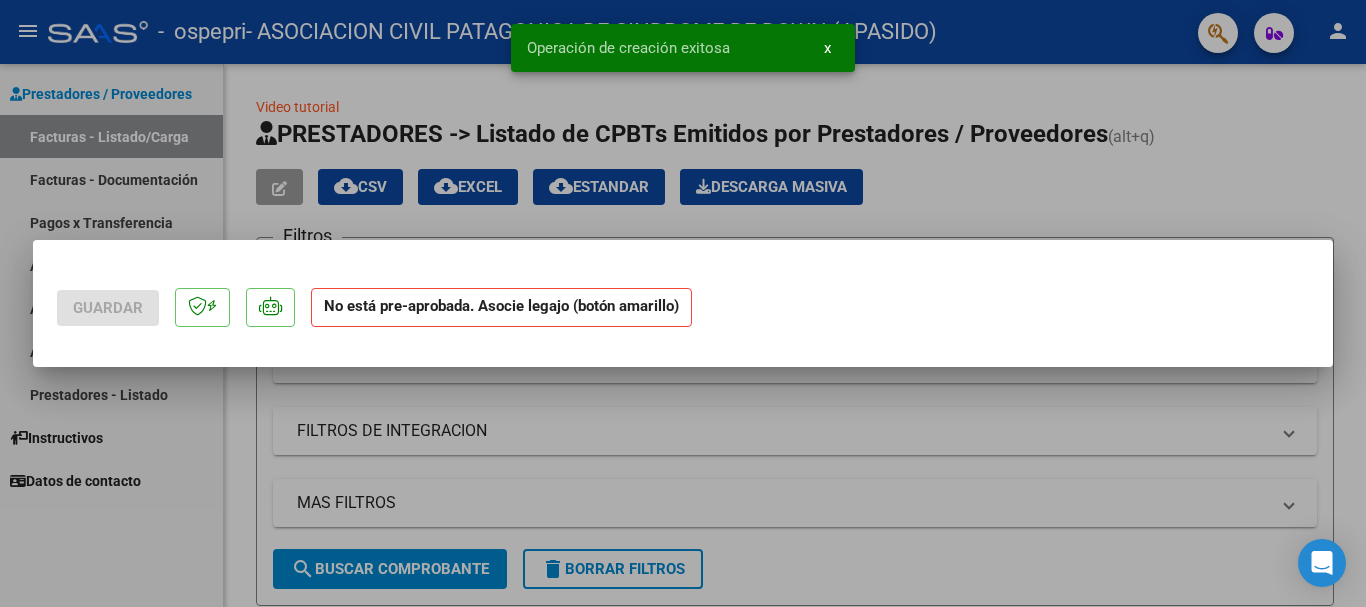 scroll, scrollTop: 0, scrollLeft: 0, axis: both 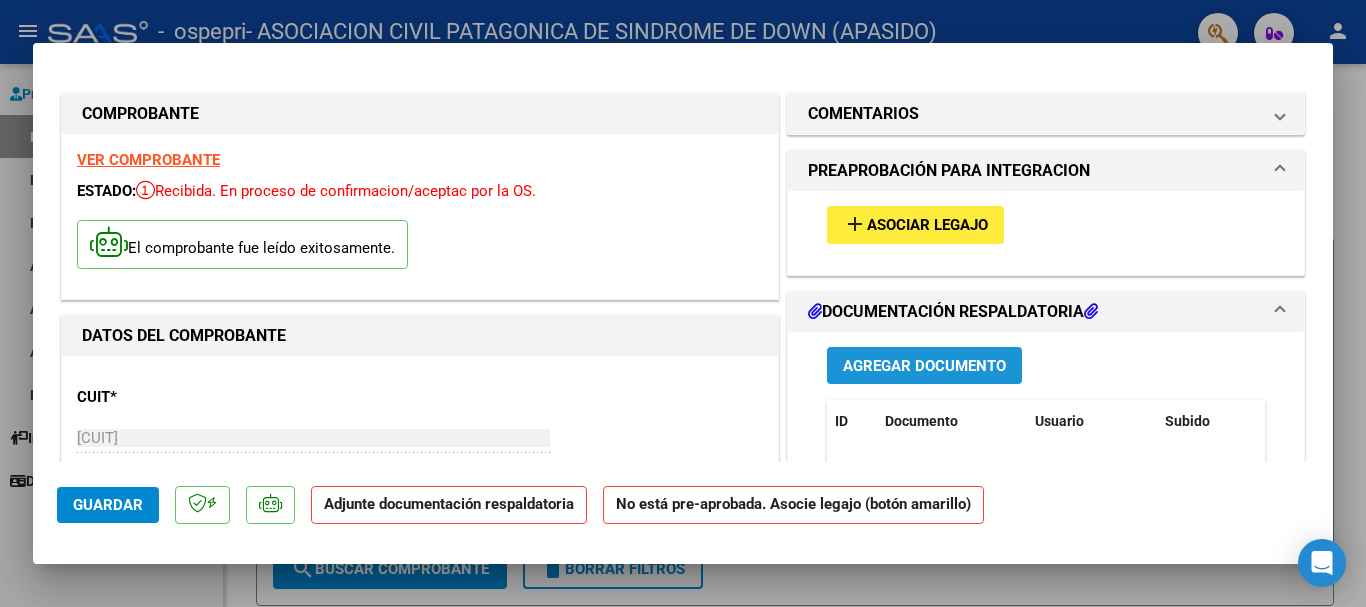 click on "Agregar Documento" at bounding box center (924, 366) 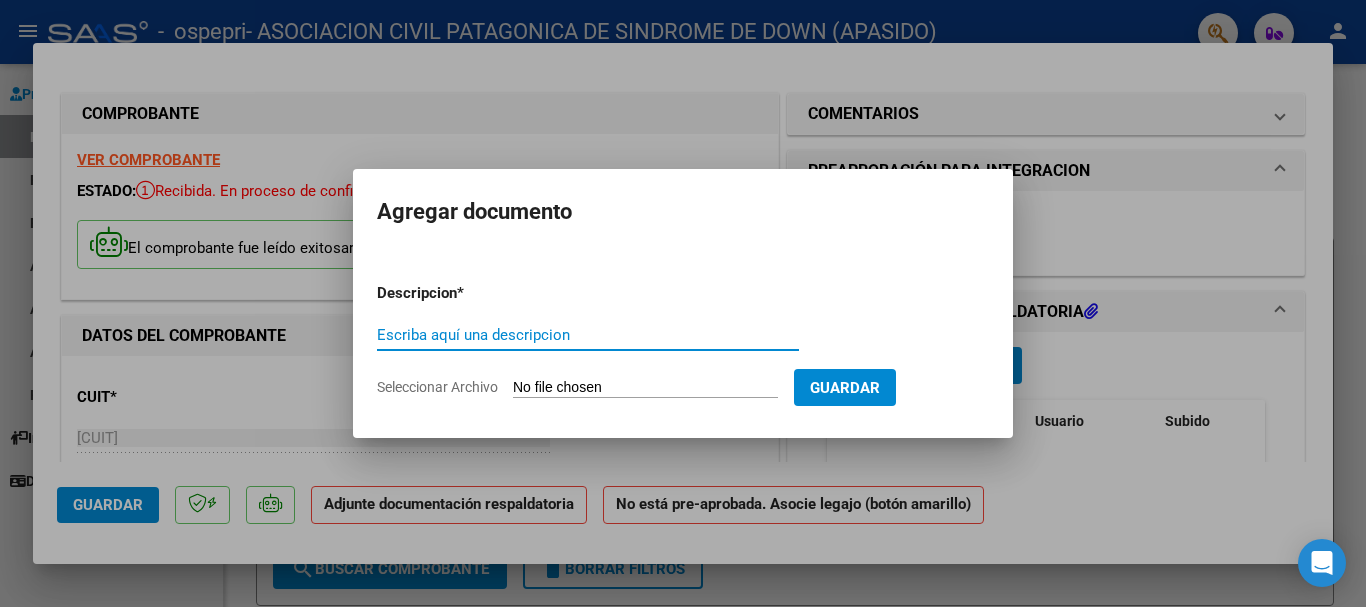 click on "Escriba aquí una descripcion" at bounding box center (588, 335) 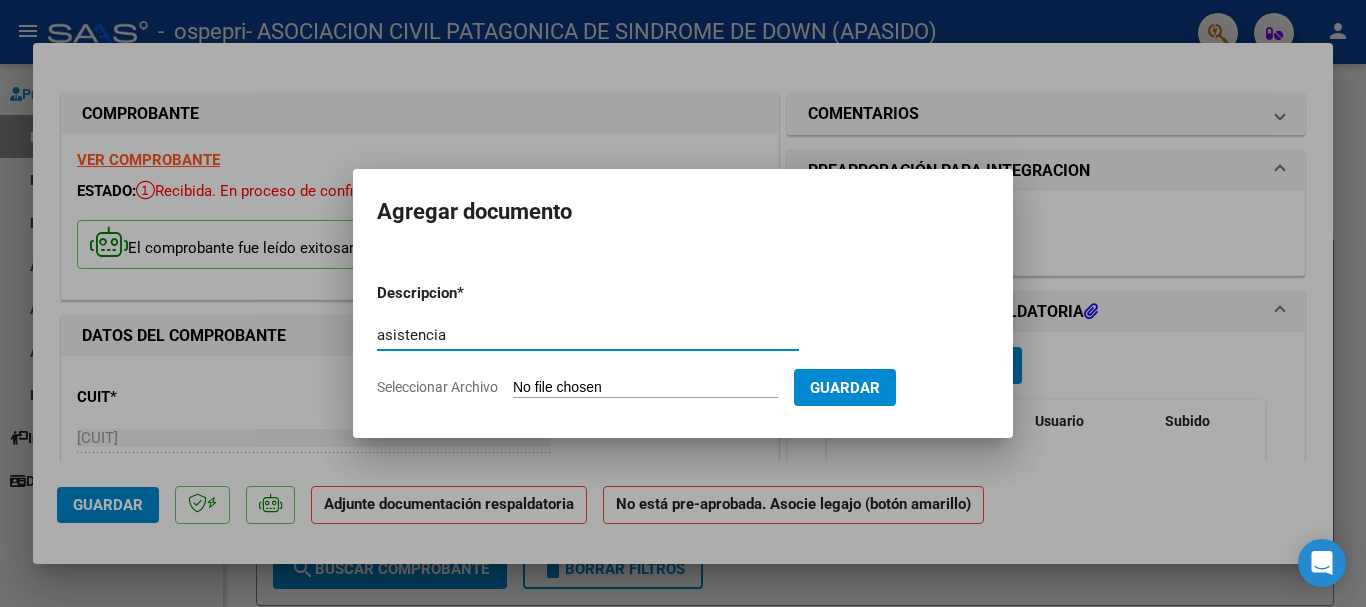 type on "asistencia" 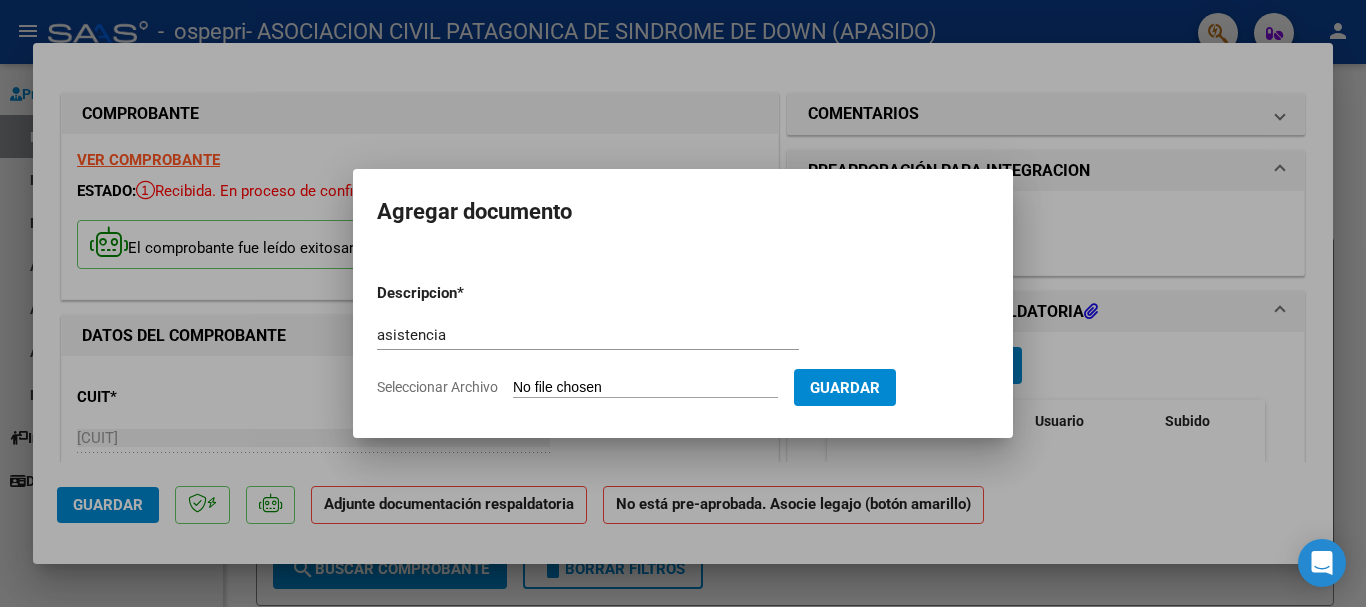 click on "Seleccionar Archivo" at bounding box center (645, 388) 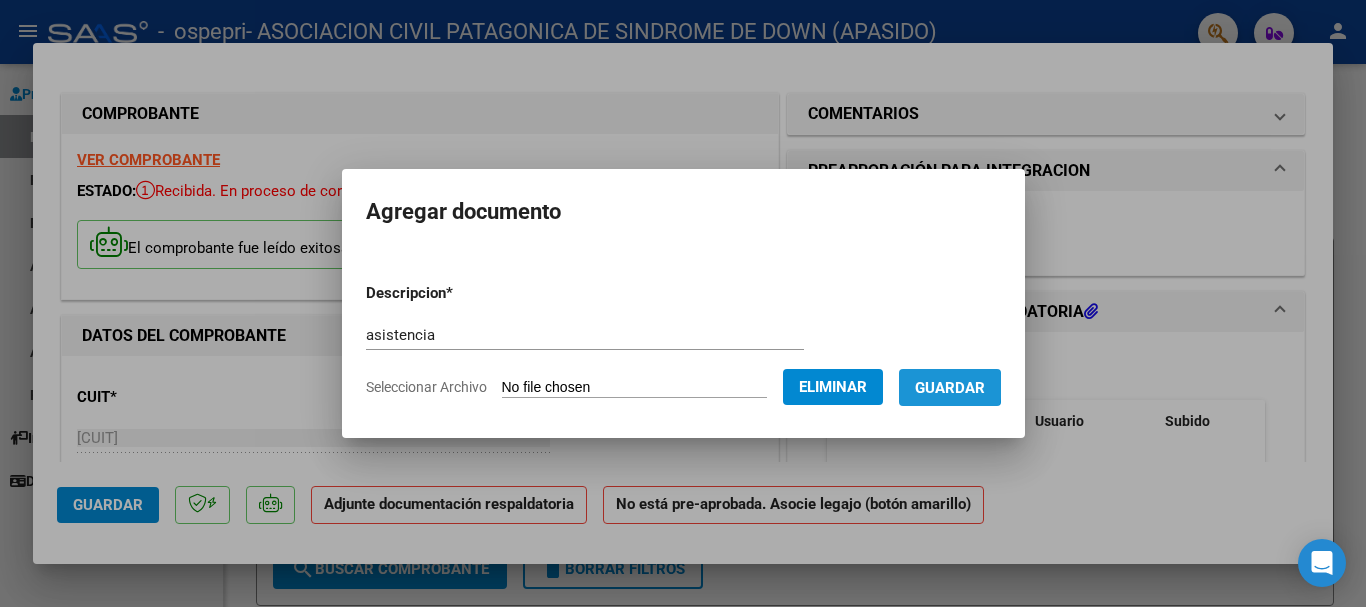 click on "Guardar" at bounding box center [950, 388] 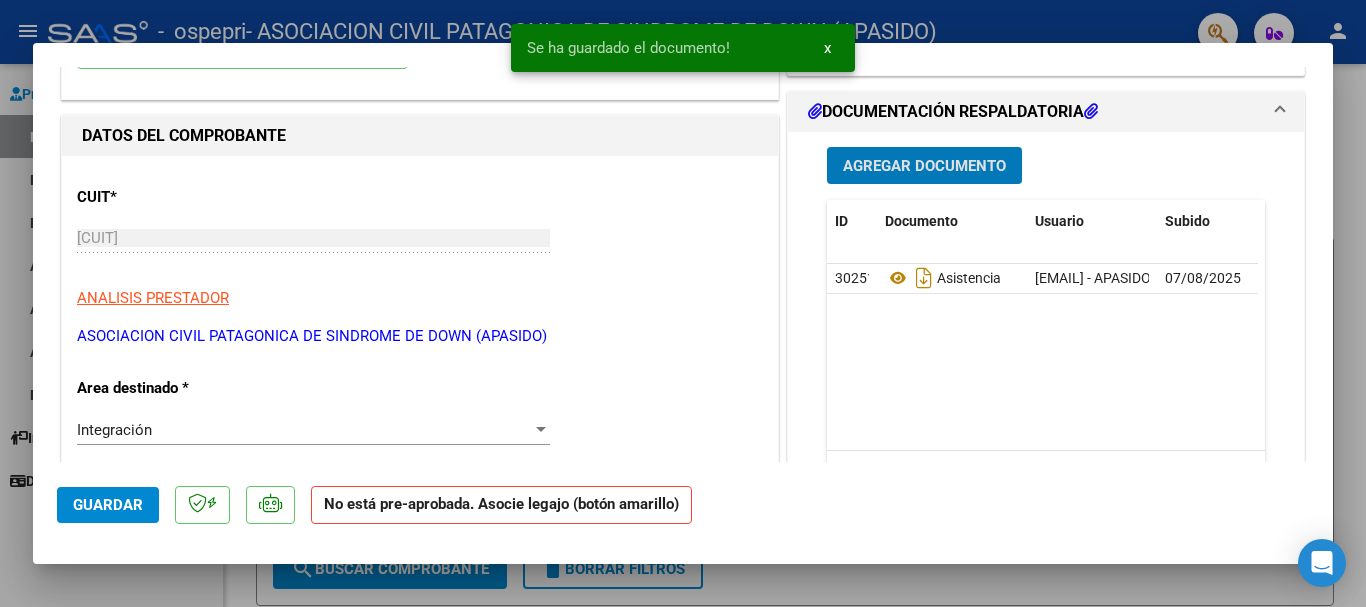scroll, scrollTop: 300, scrollLeft: 0, axis: vertical 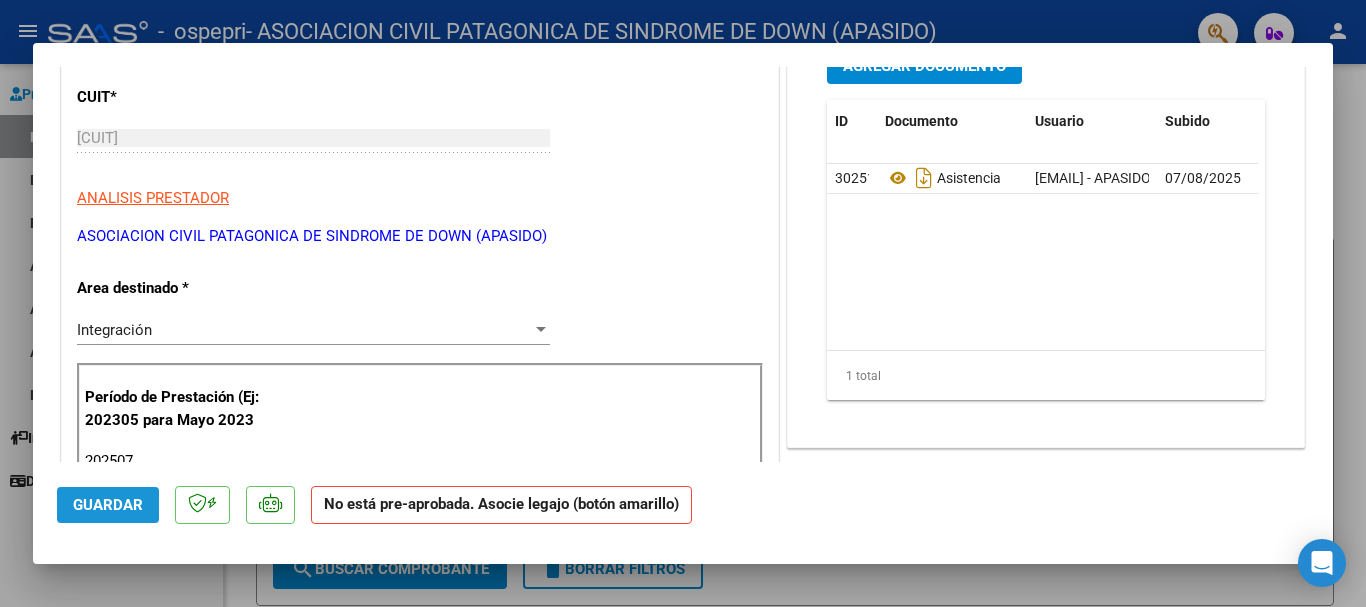 click on "Guardar" 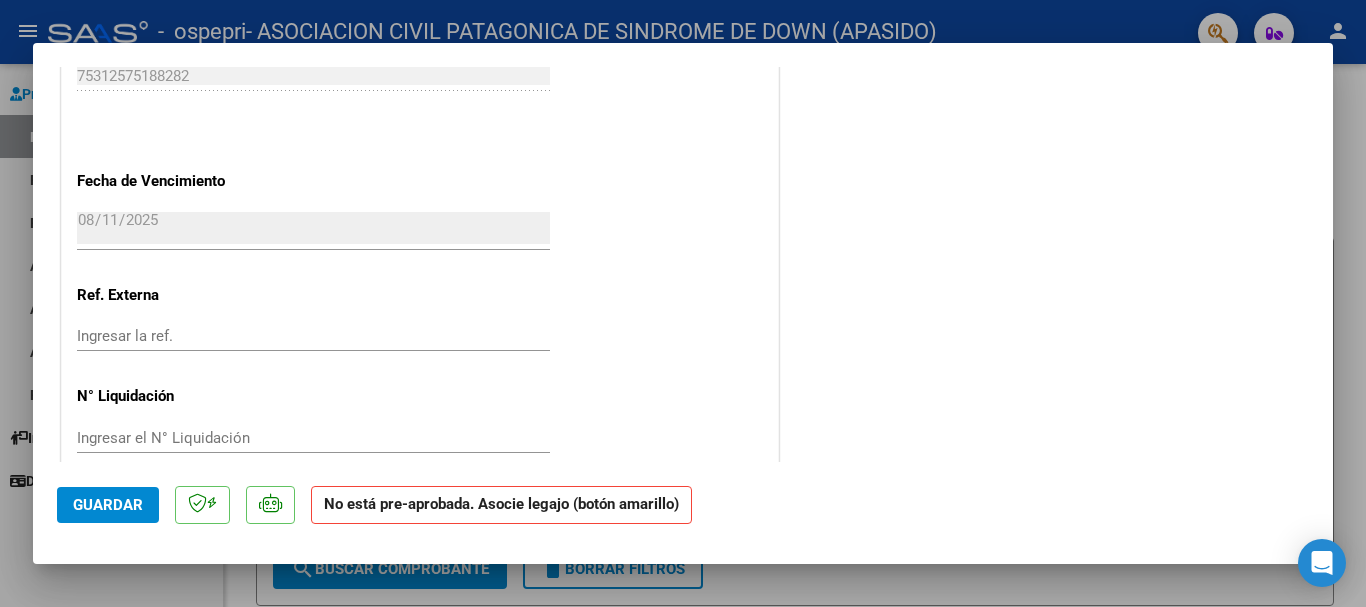 scroll, scrollTop: 1308, scrollLeft: 0, axis: vertical 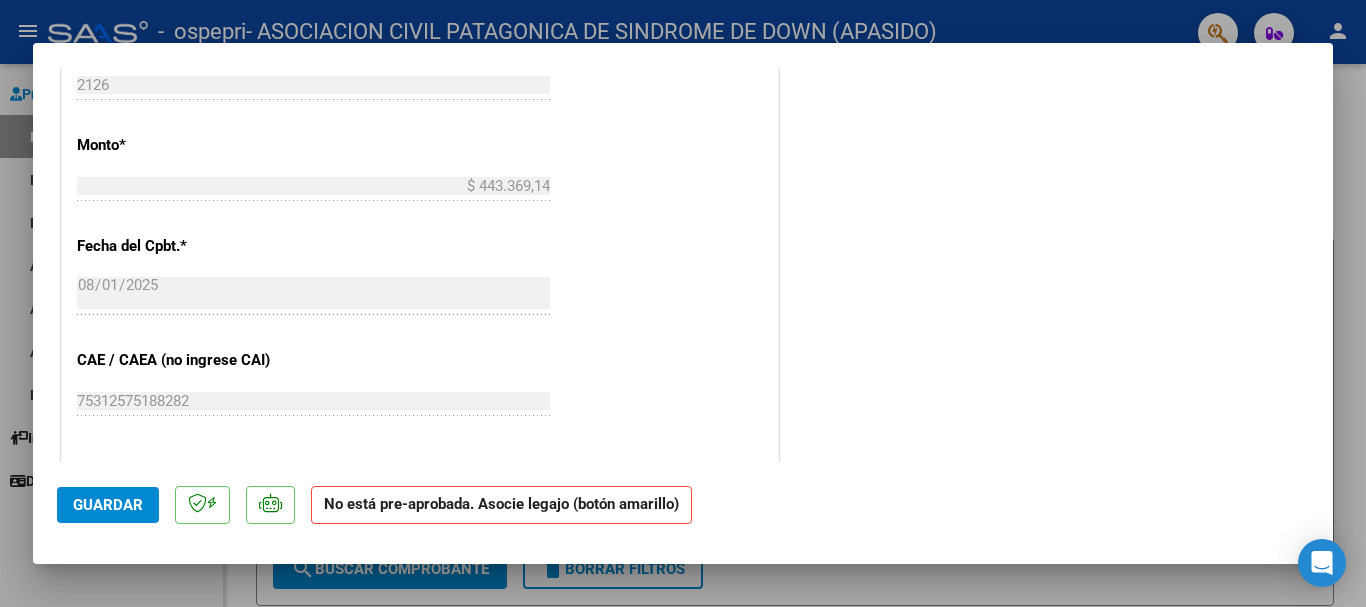 click at bounding box center [683, 303] 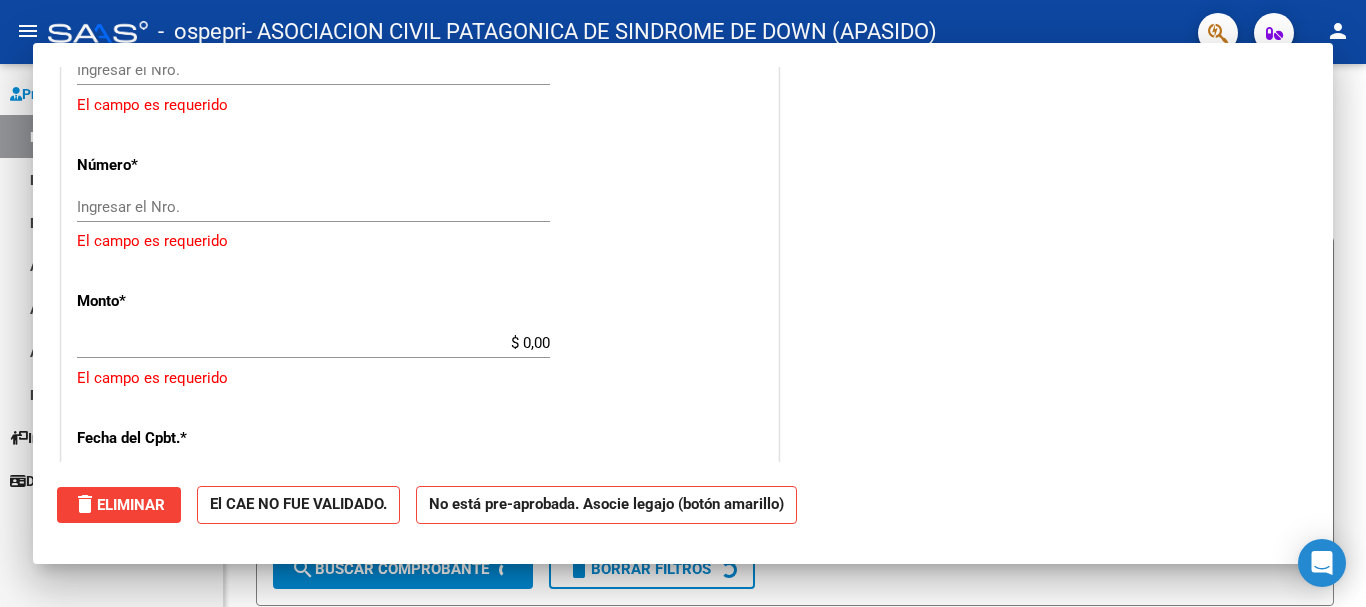 scroll, scrollTop: 0, scrollLeft: 0, axis: both 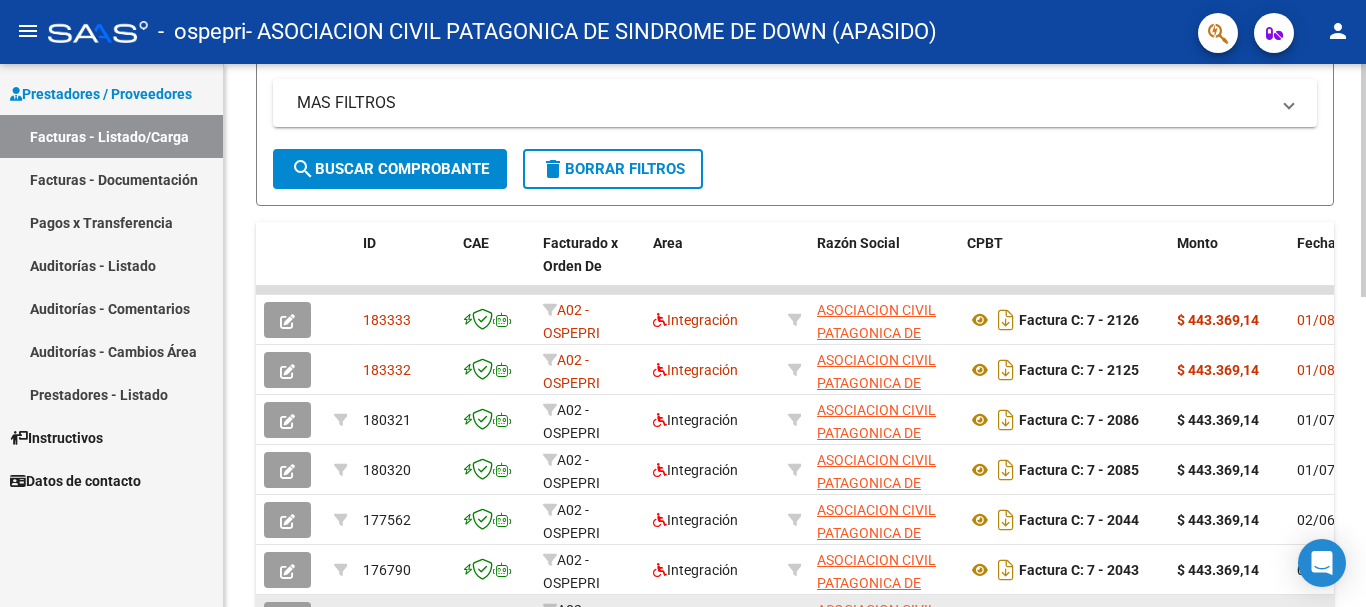 click on "05/05/2025" 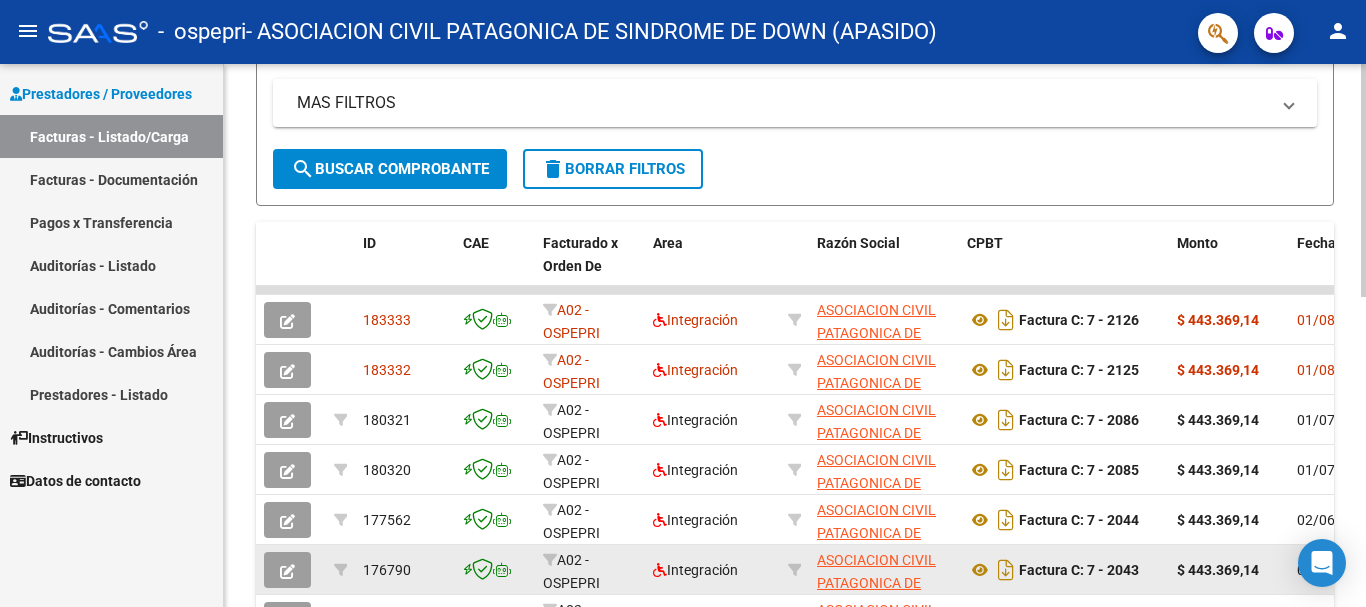 click on "02/06/2025" 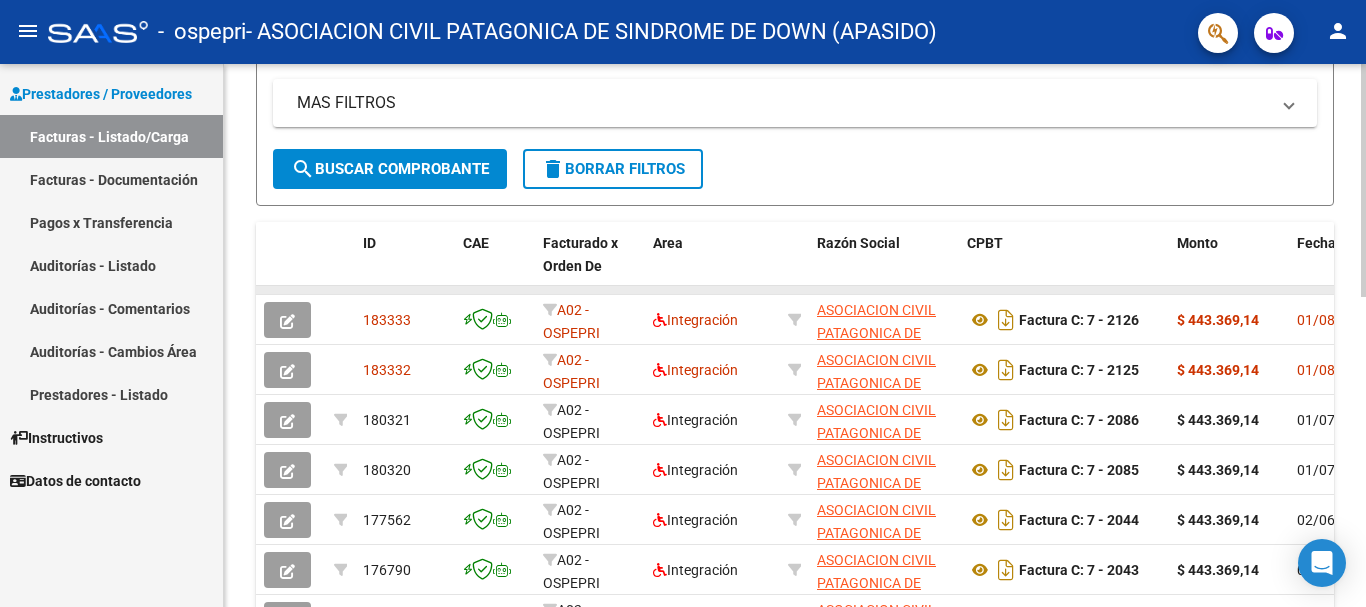 drag, startPoint x: 1275, startPoint y: 285, endPoint x: 1232, endPoint y: 286, distance: 43.011627 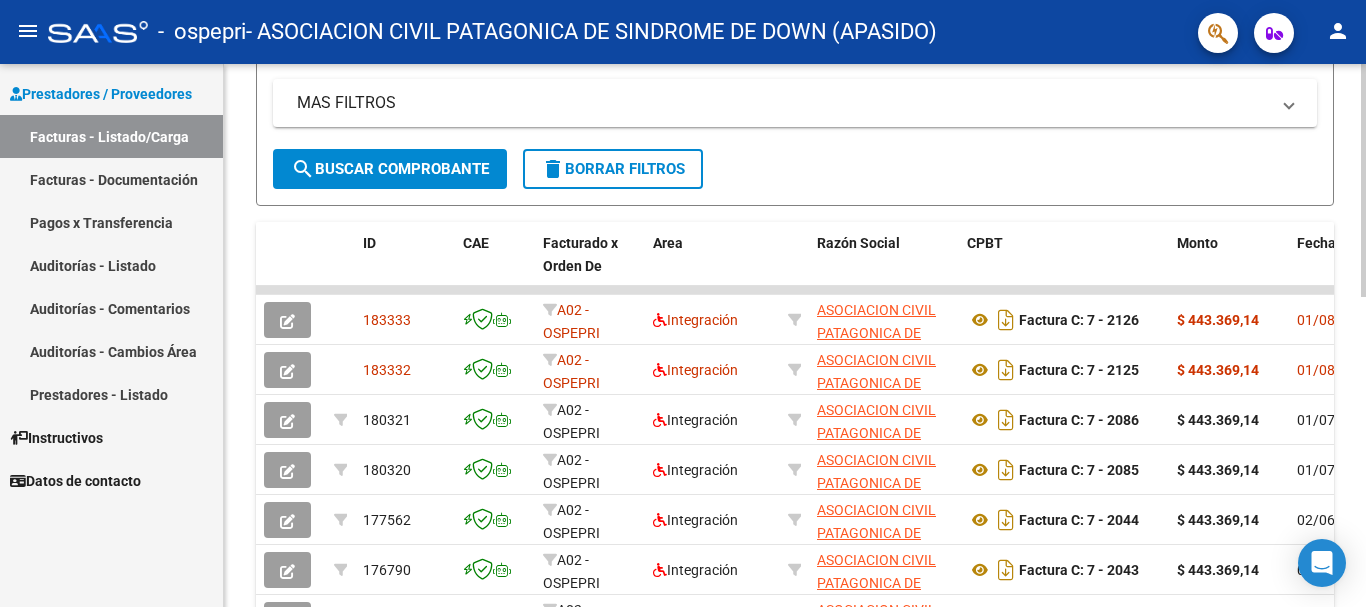 scroll, scrollTop: 500, scrollLeft: 0, axis: vertical 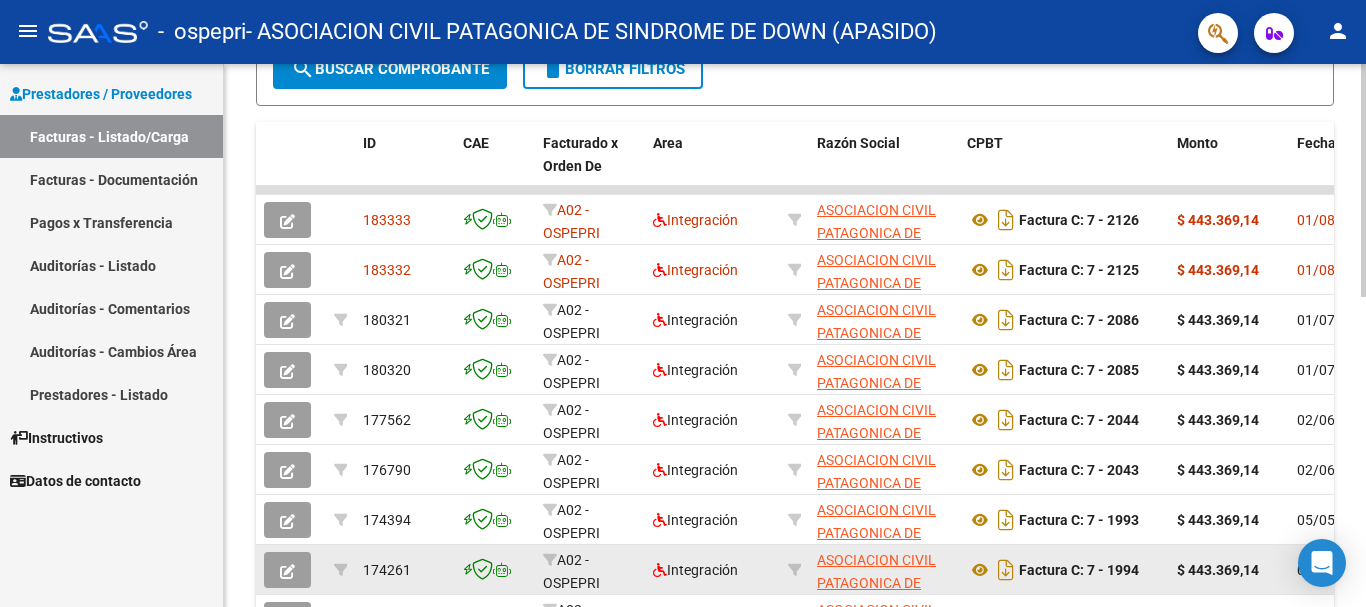 drag, startPoint x: 281, startPoint y: 598, endPoint x: 257, endPoint y: 590, distance: 25.298222 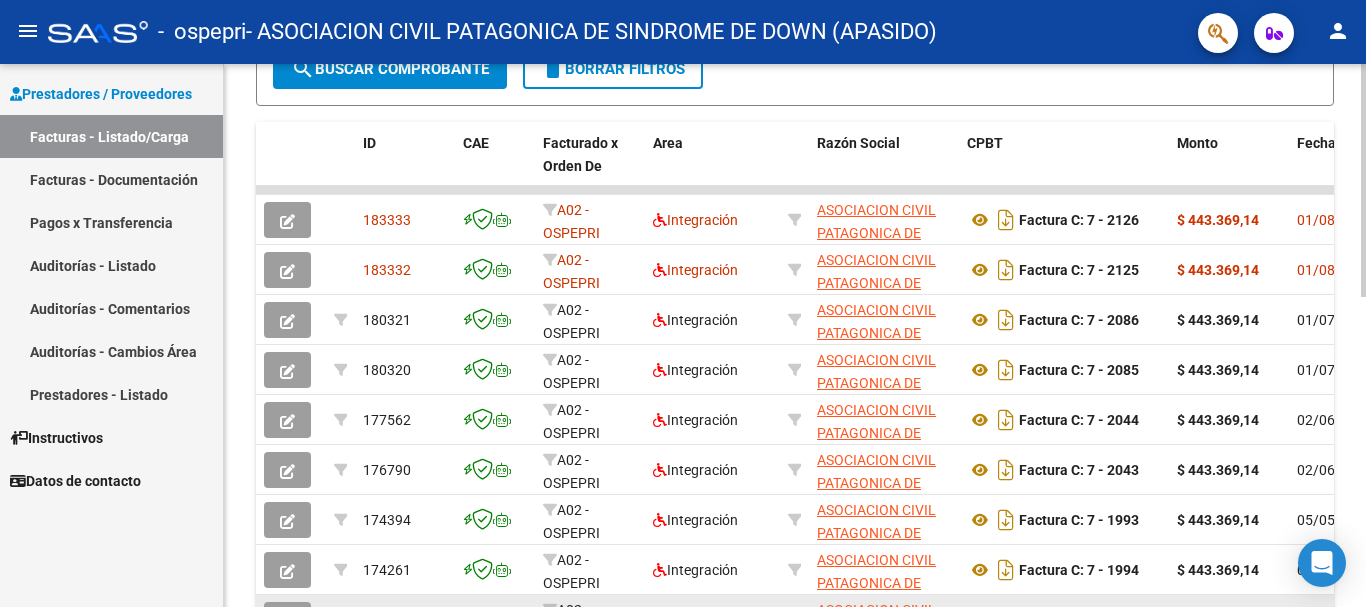 click 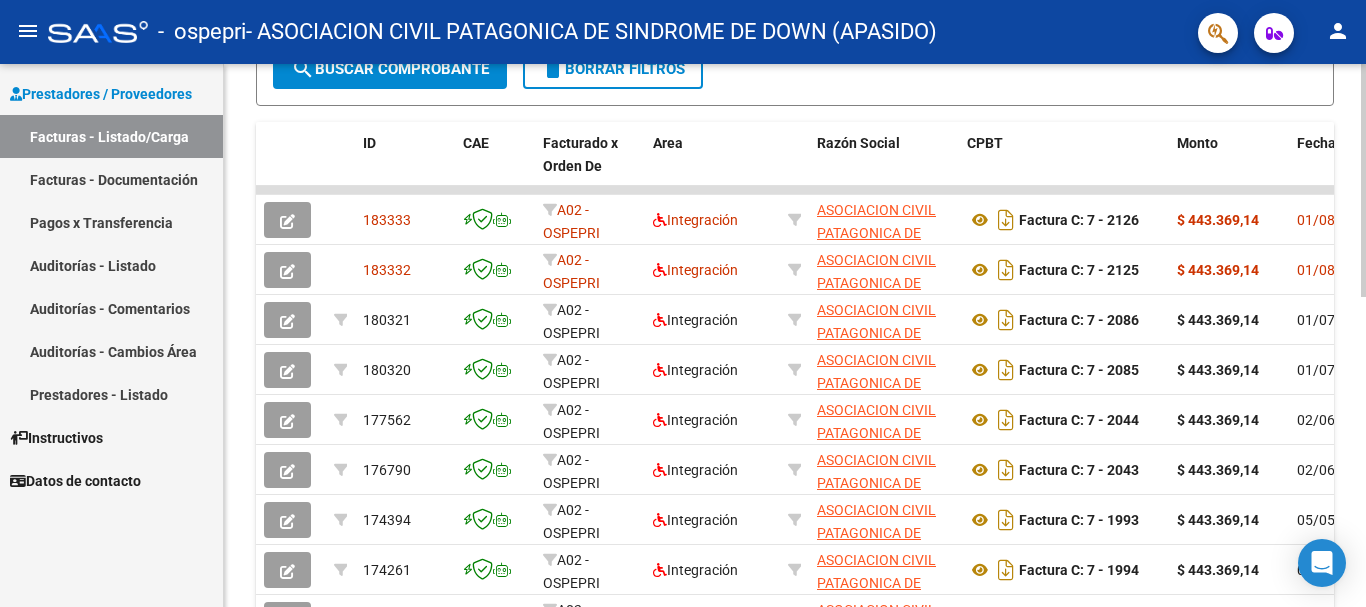 scroll, scrollTop: 700, scrollLeft: 0, axis: vertical 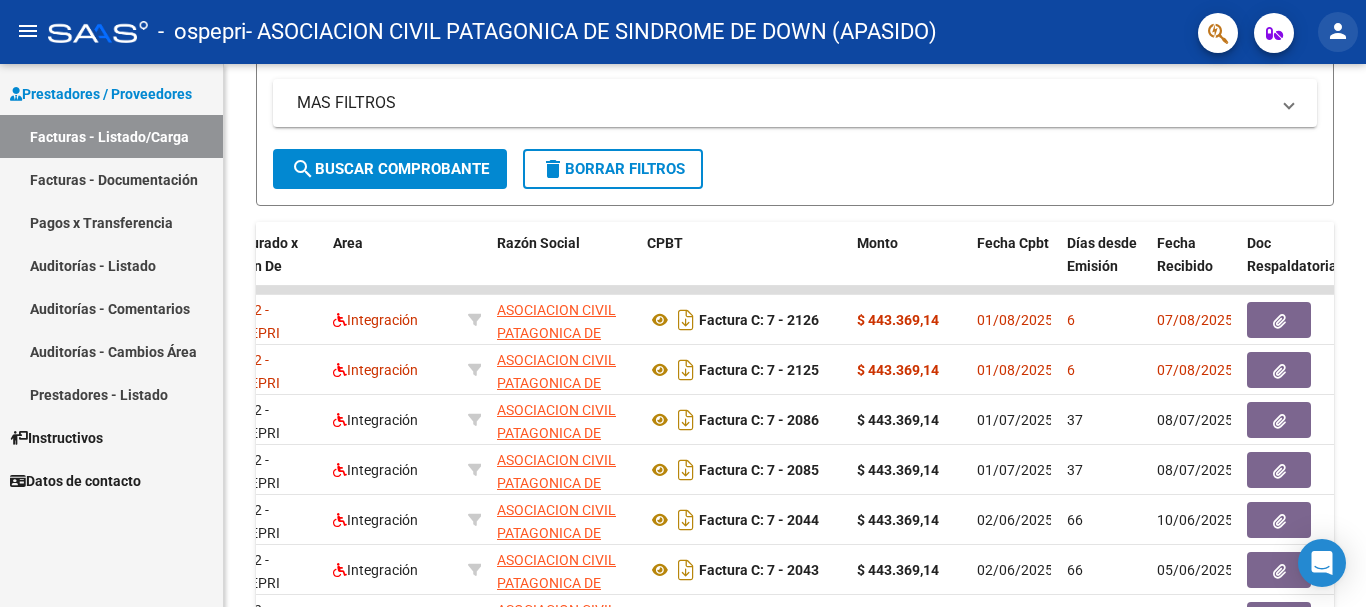 click on "person" 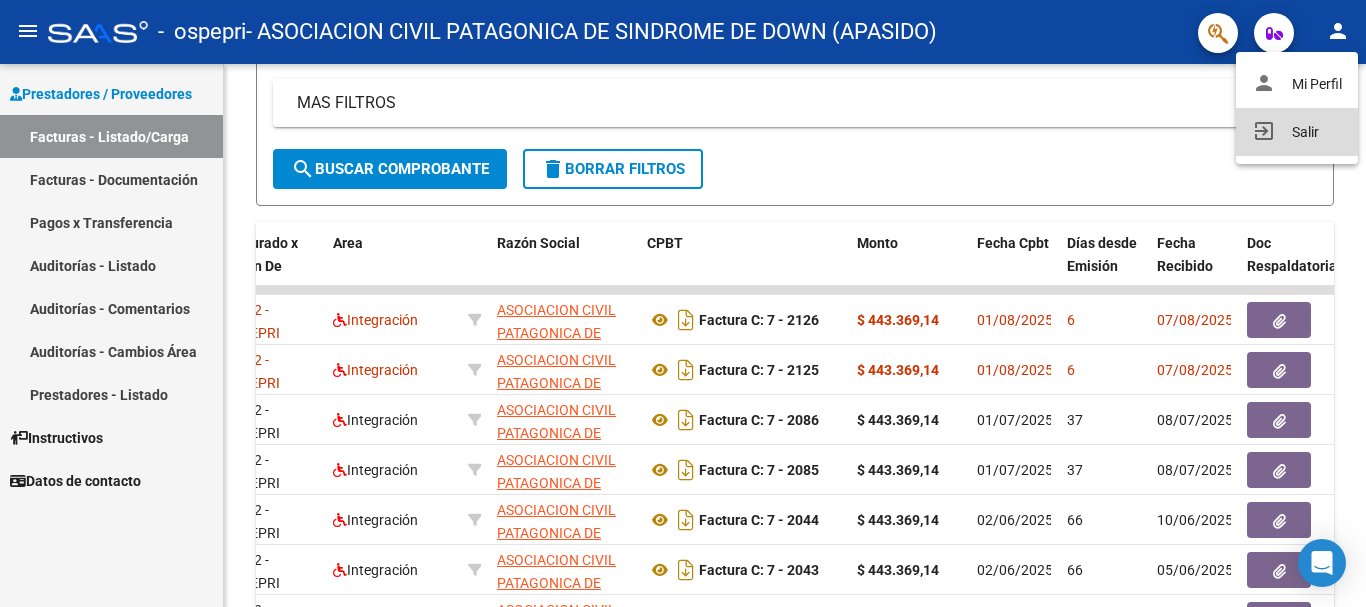 click on "exit_to_app  Salir" at bounding box center (1297, 132) 